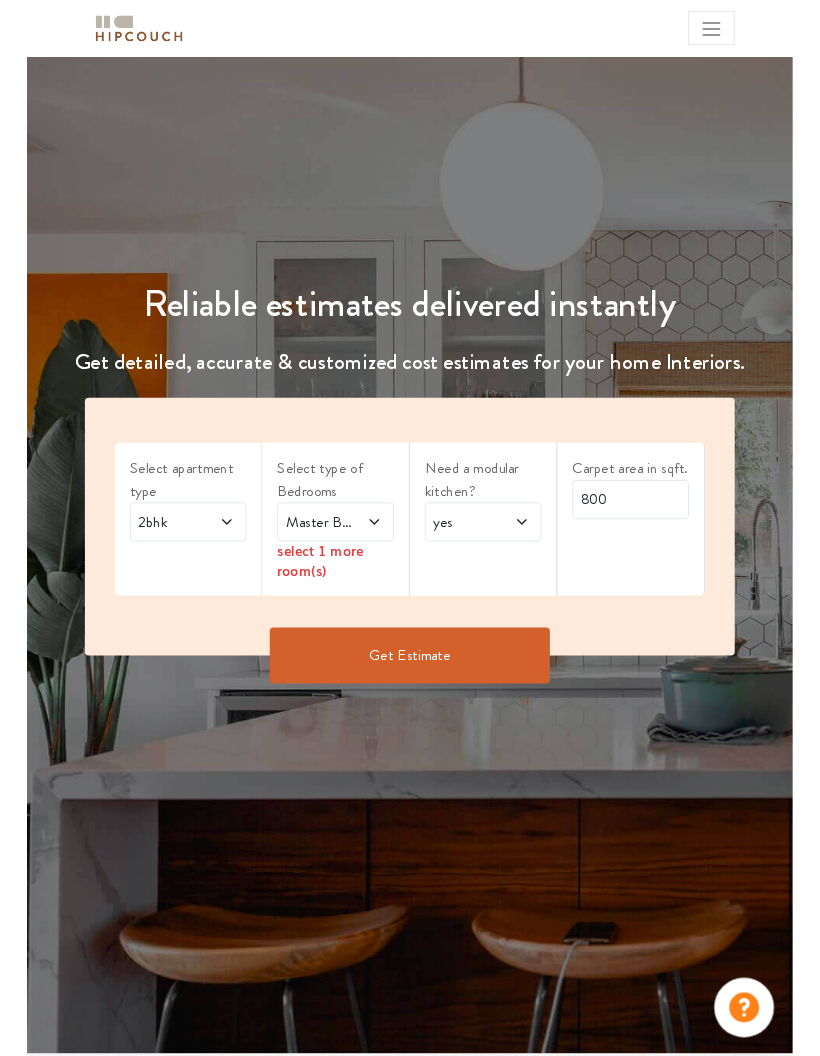 scroll, scrollTop: 0, scrollLeft: 0, axis: both 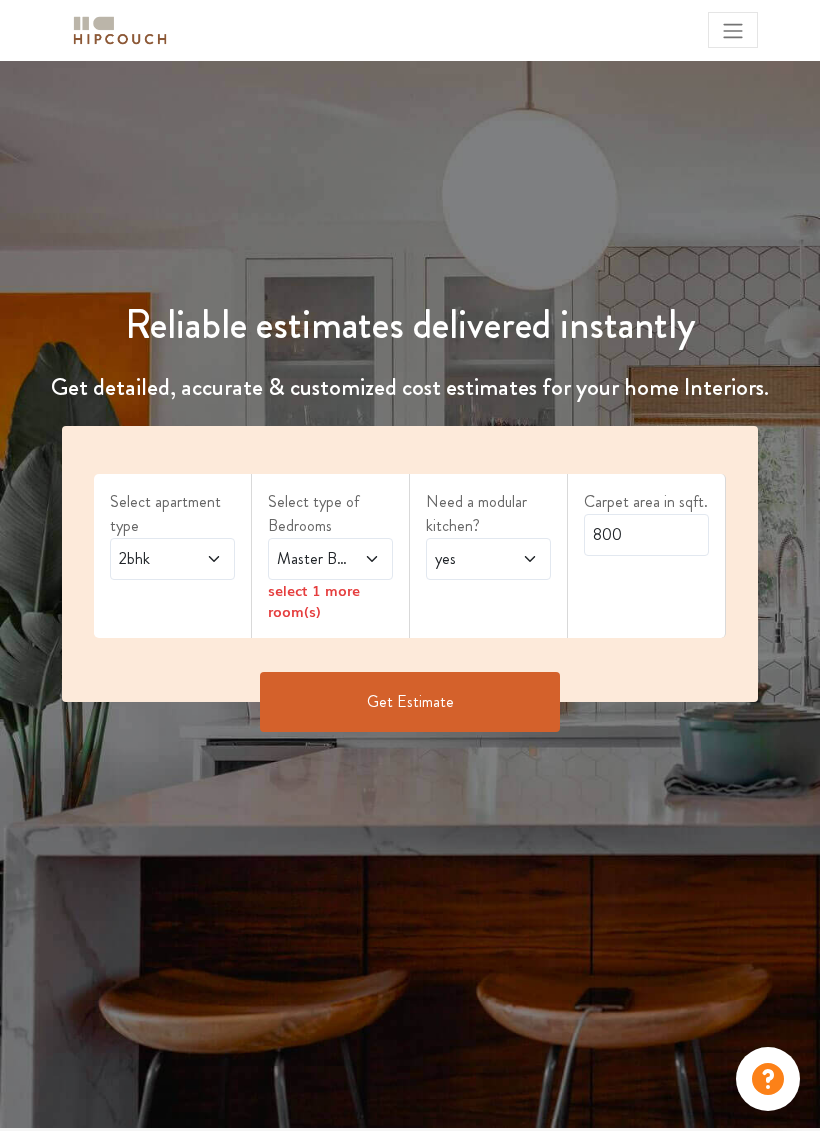 click 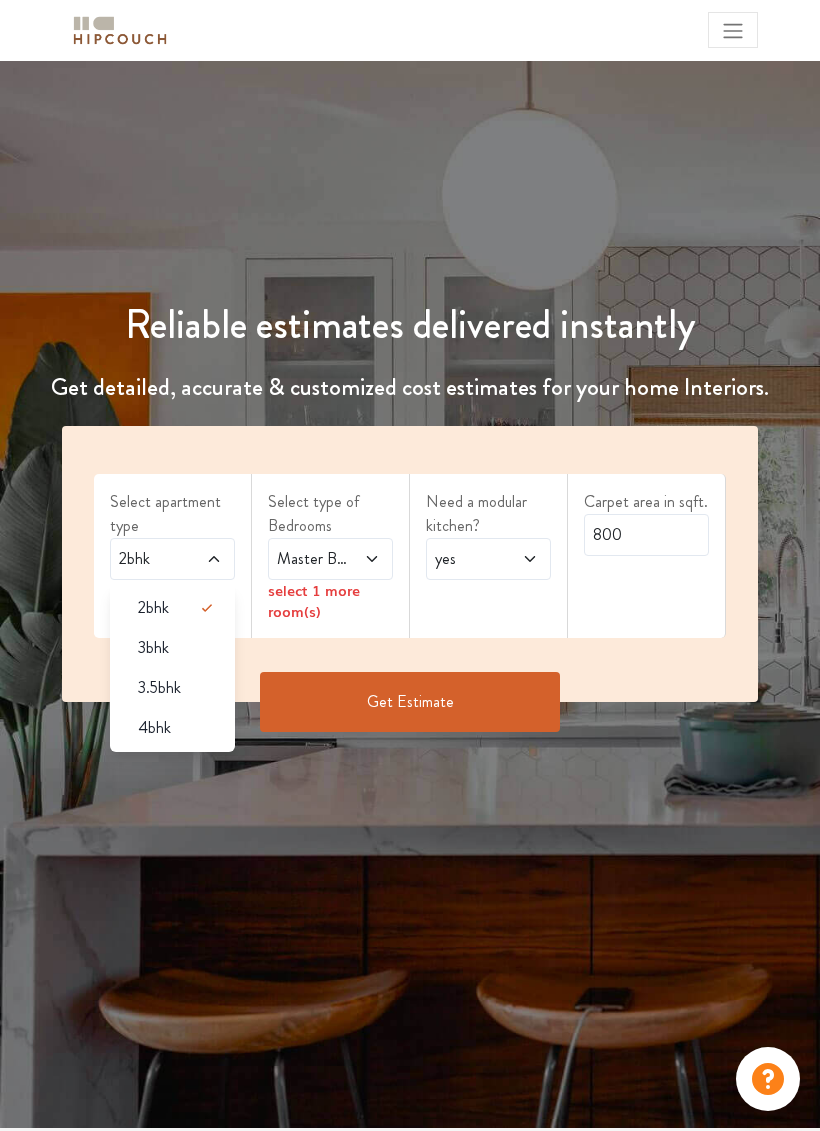 click on "3bhk" at bounding box center (178, 648) 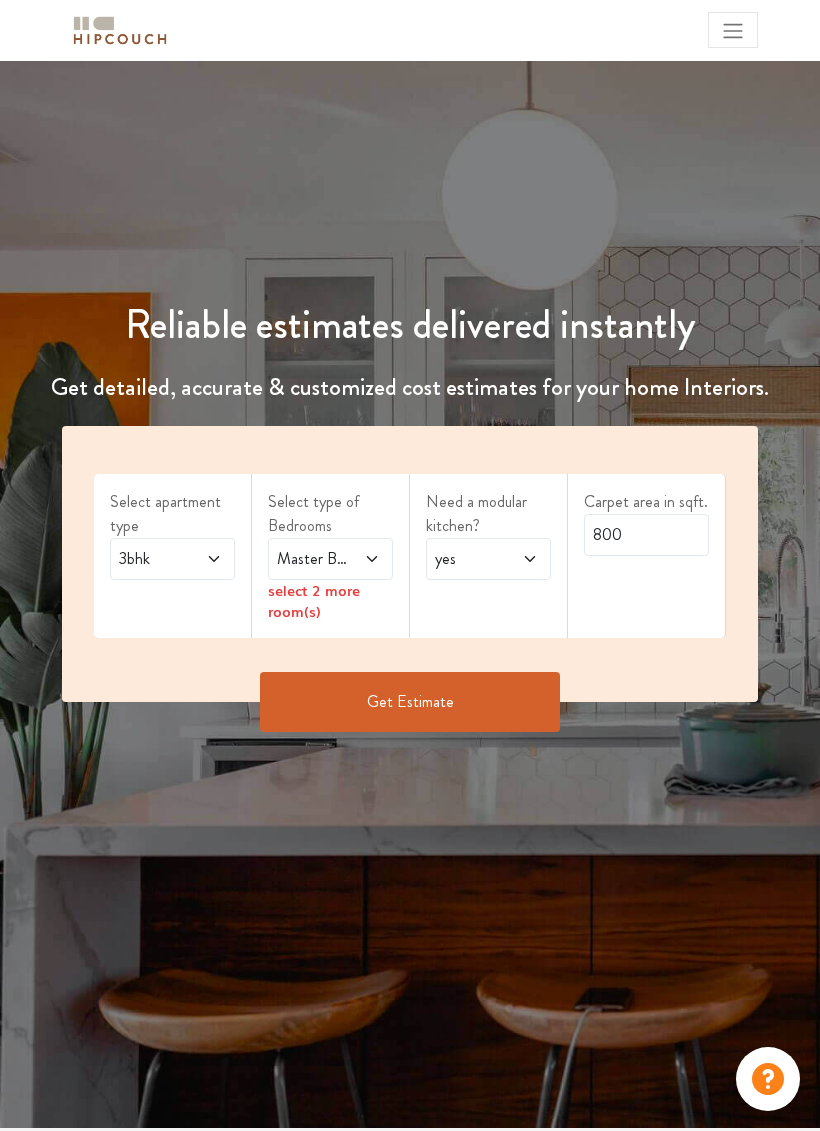 click 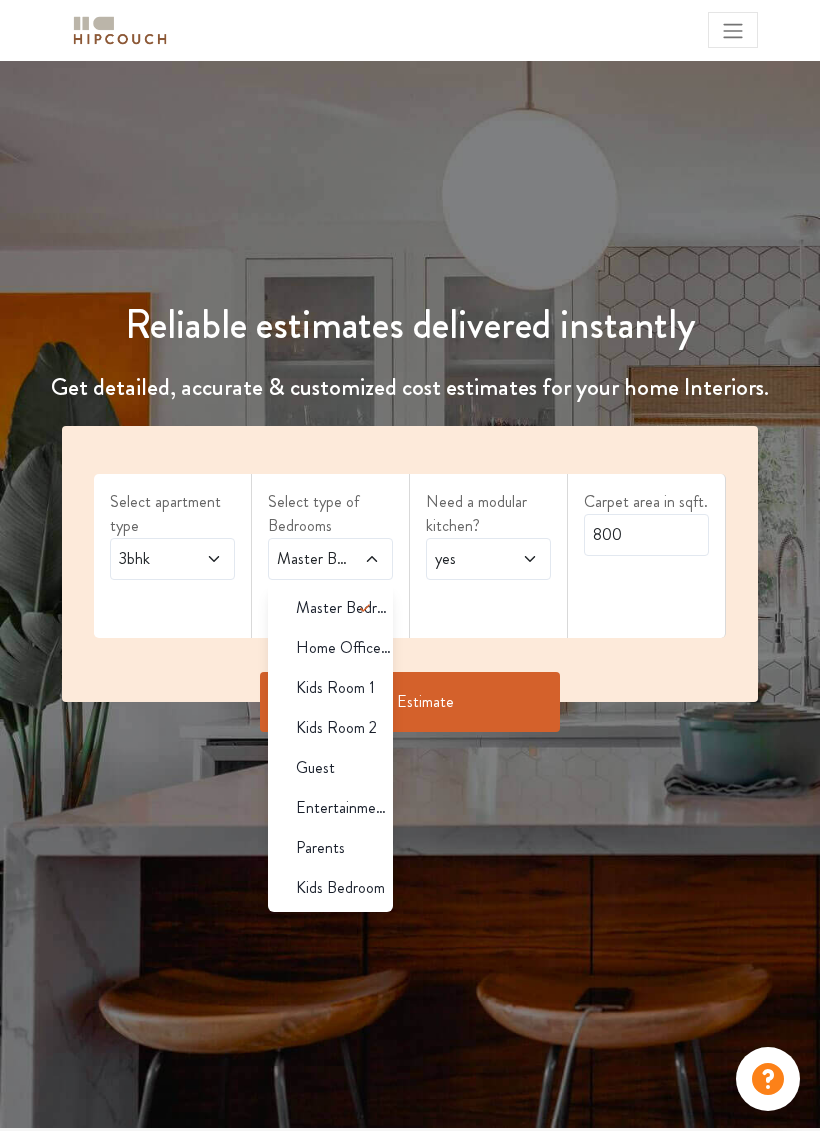 click on "Home Office Study" at bounding box center [344, 648] 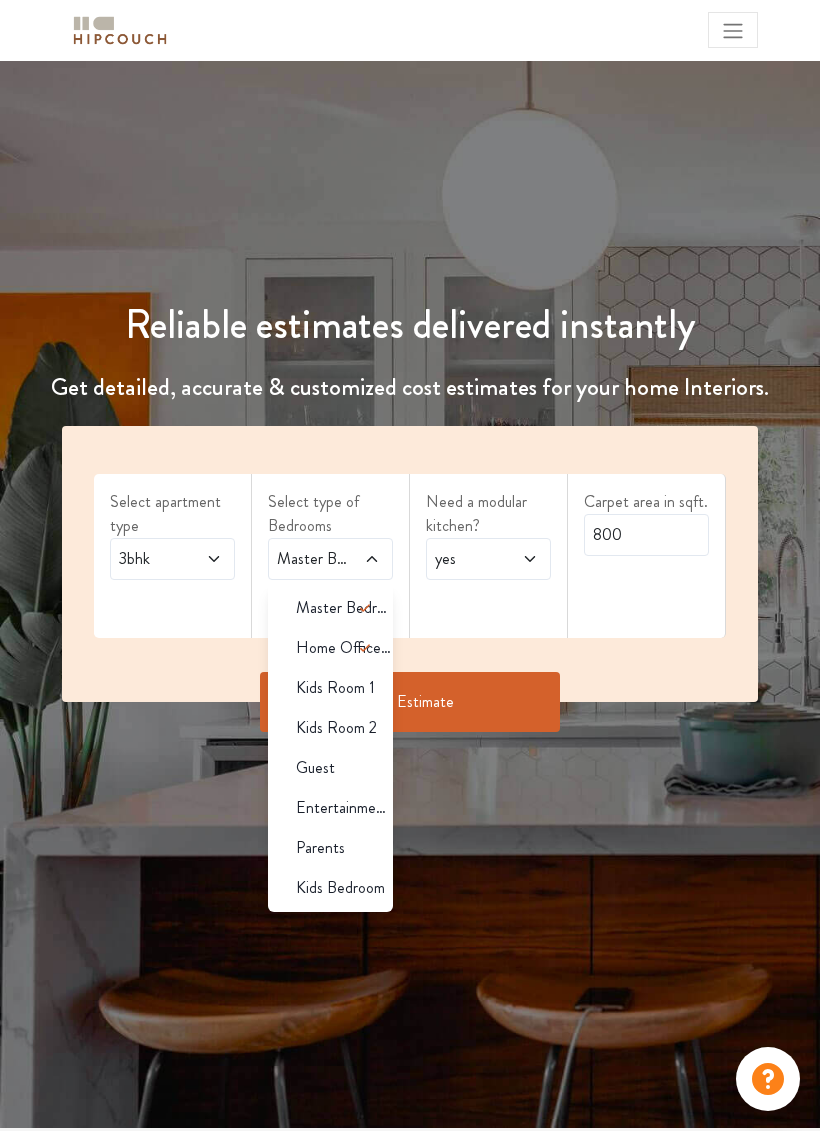 click on "Parents" at bounding box center [320, 848] 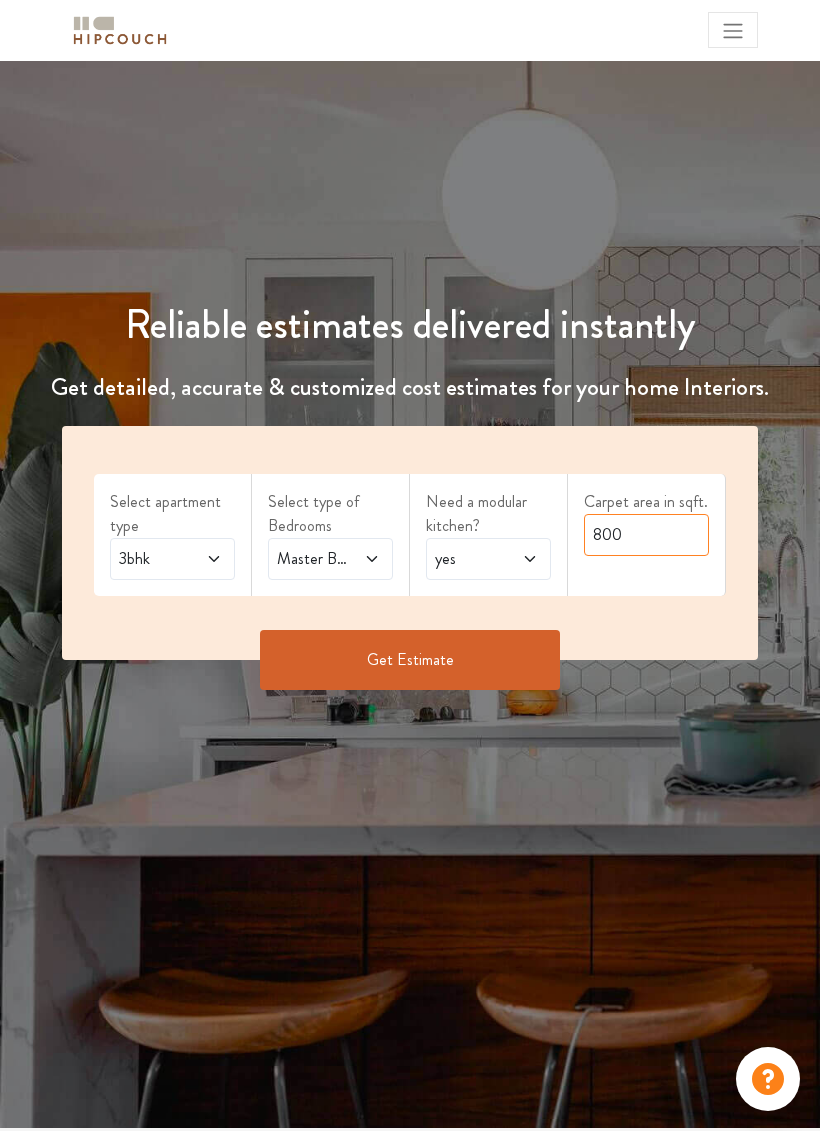 click on "800" at bounding box center [646, 535] 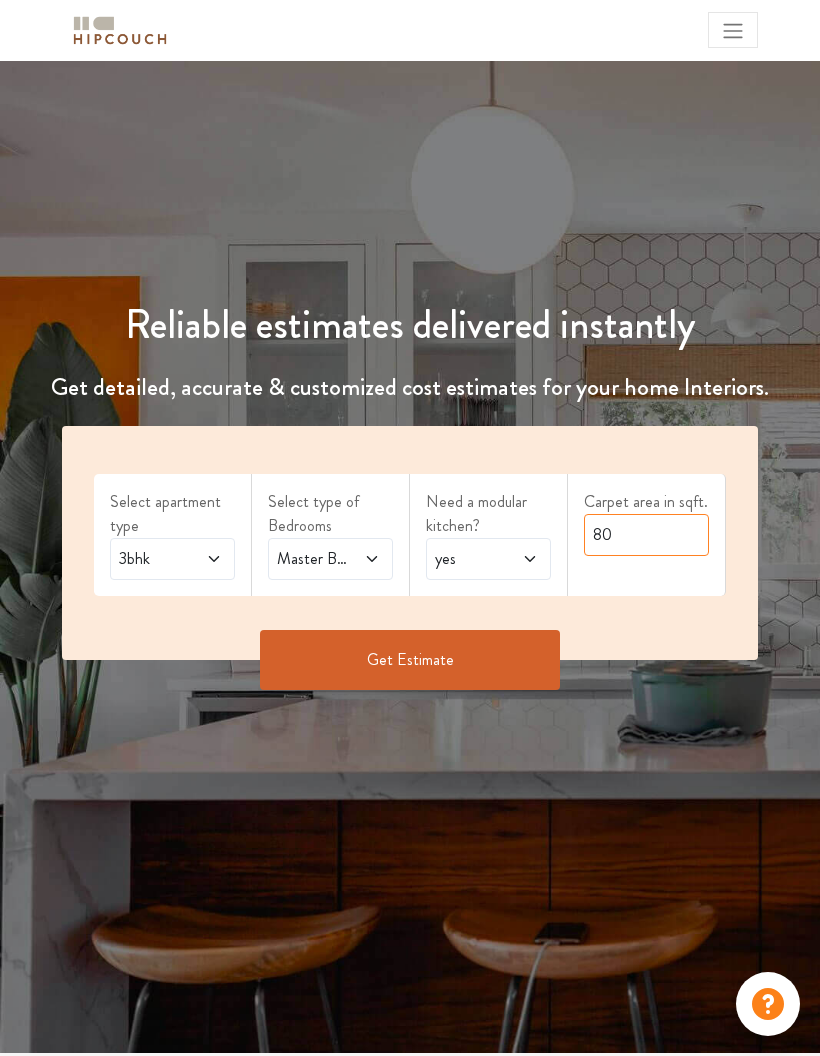 type on "8" 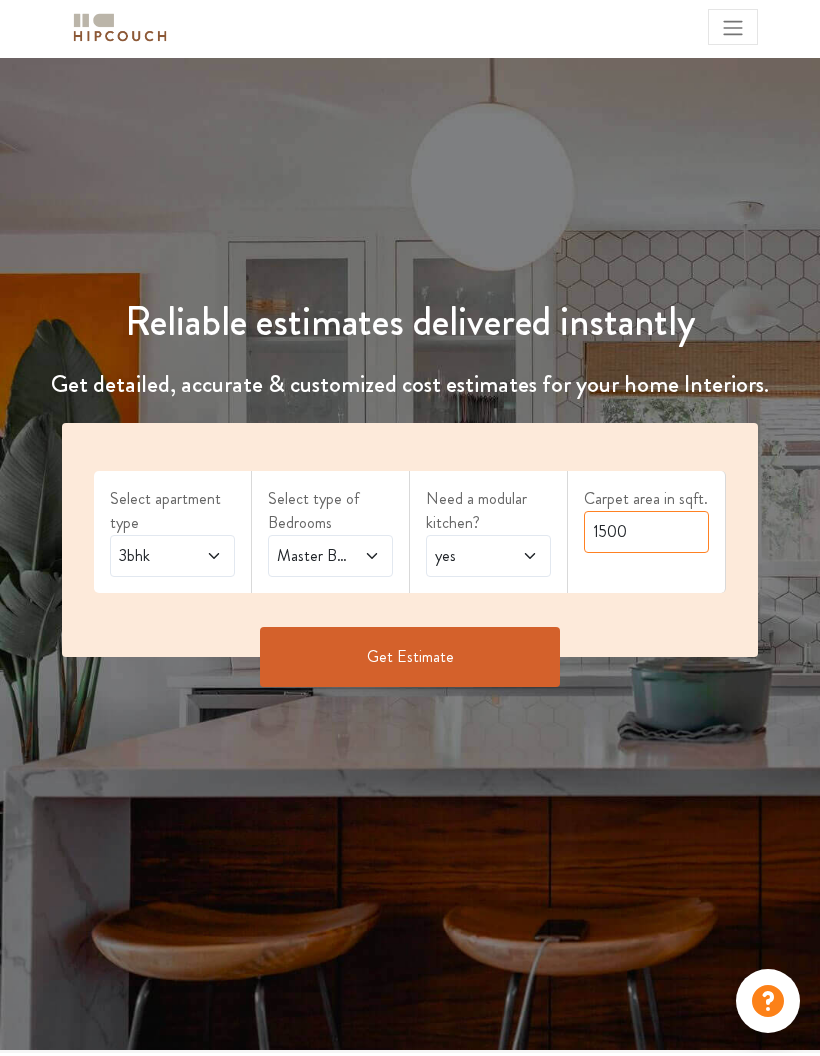 type on "1500" 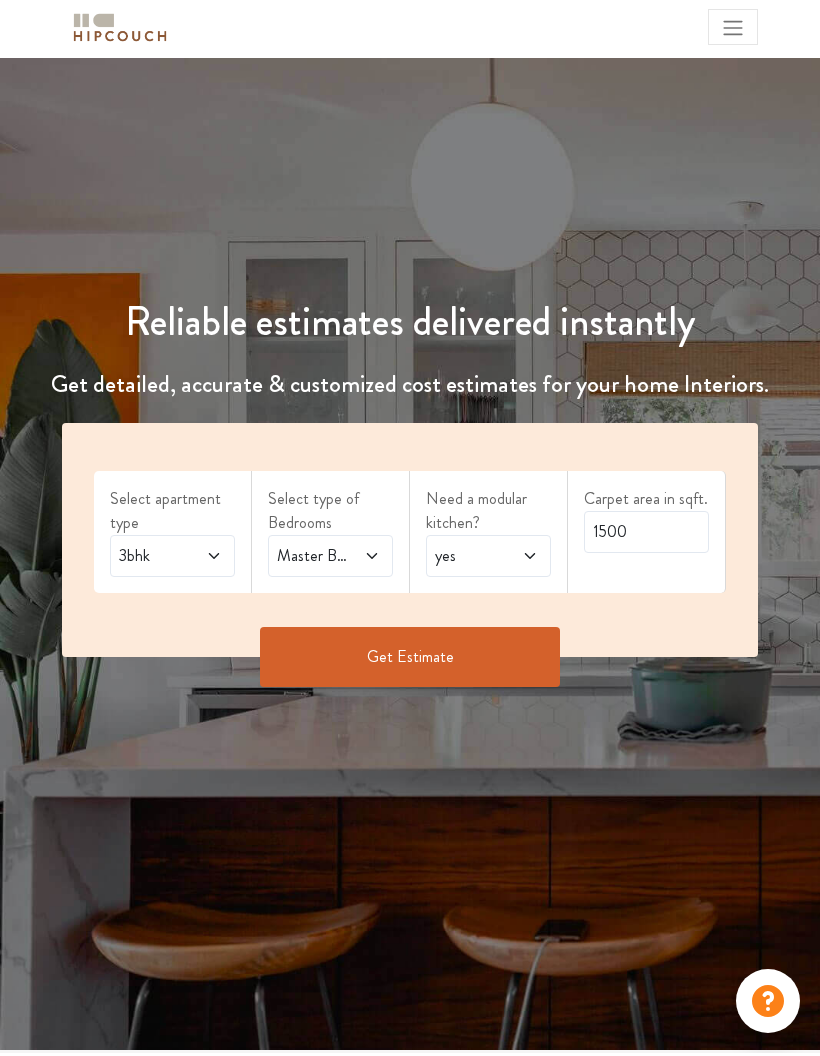 click on "Get Estimate" at bounding box center (410, 660) 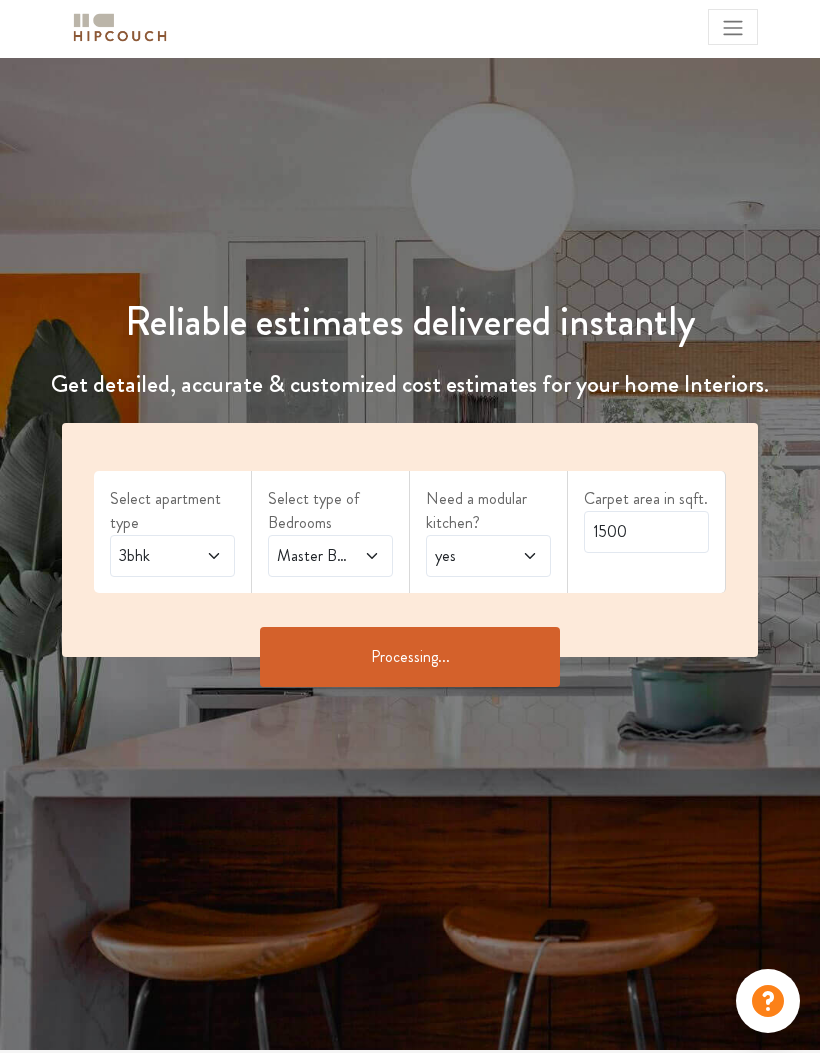 scroll, scrollTop: 3, scrollLeft: 0, axis: vertical 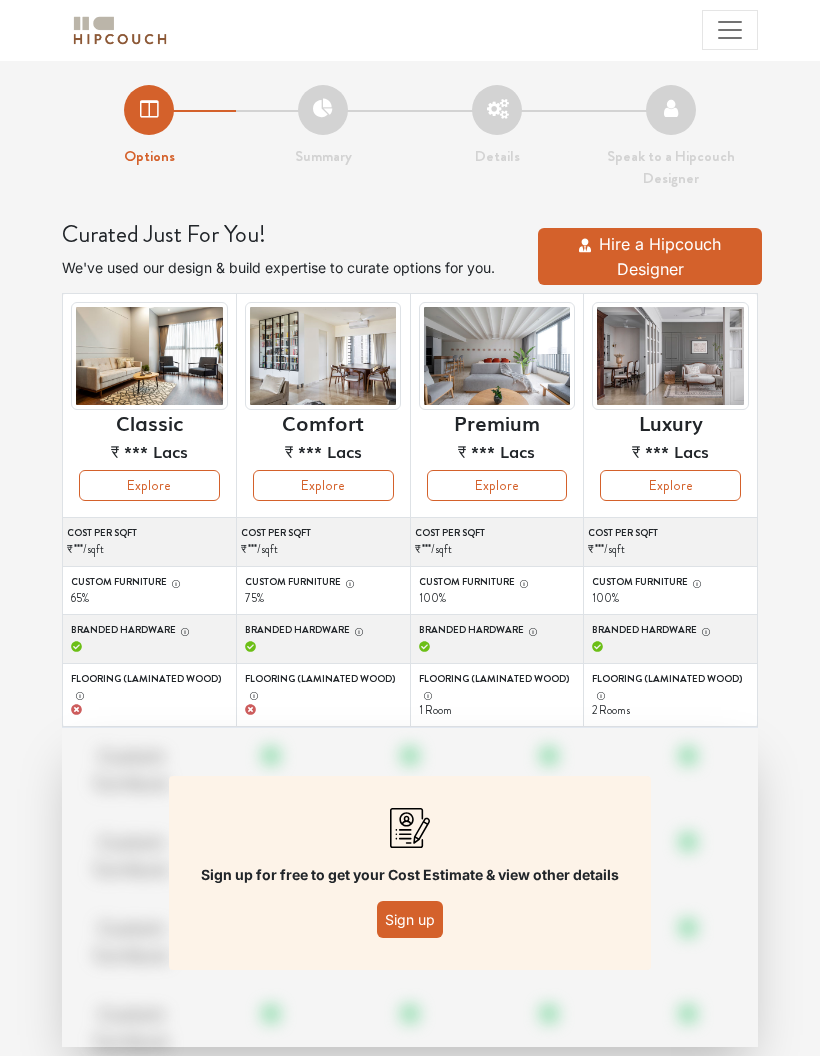 click on "Explore" at bounding box center (323, 485) 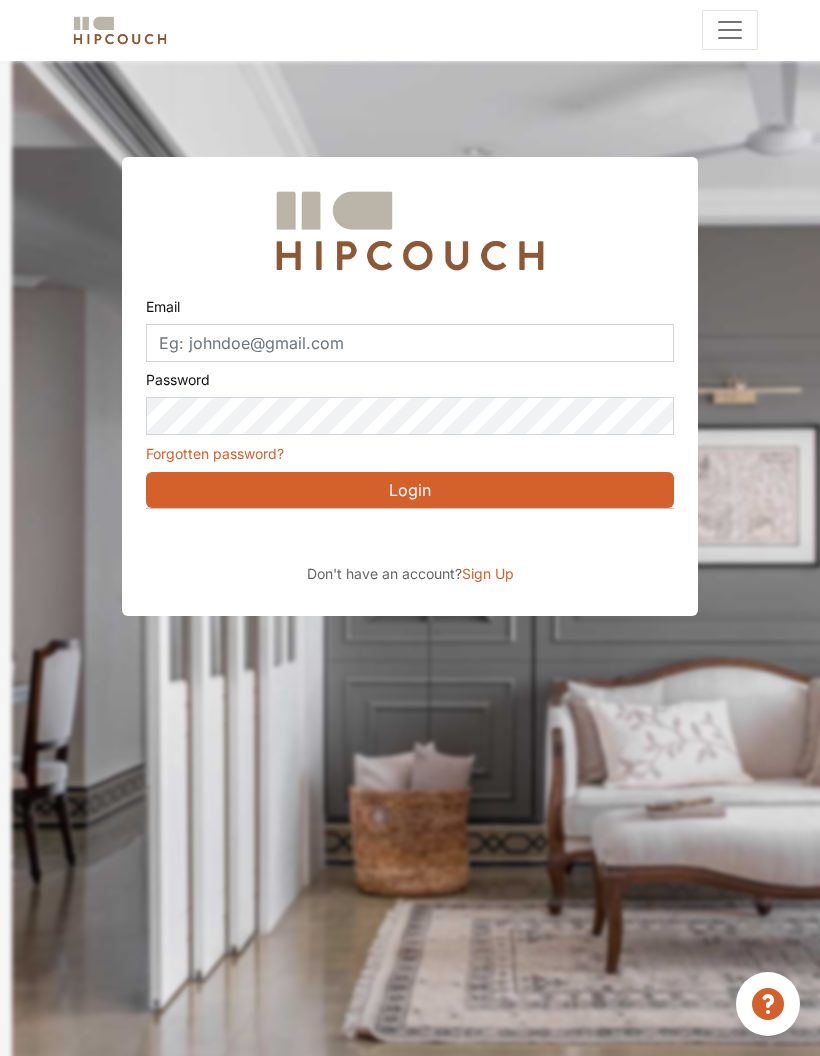 click at bounding box center (329, 537) 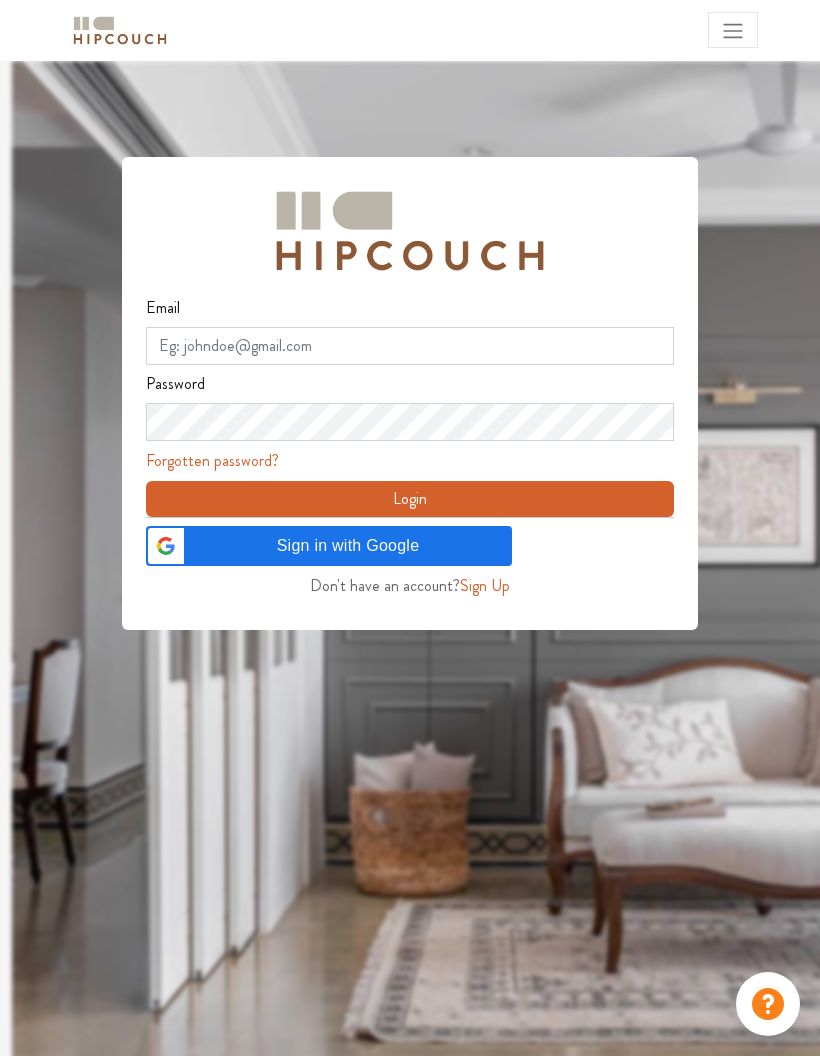 scroll, scrollTop: 0, scrollLeft: 0, axis: both 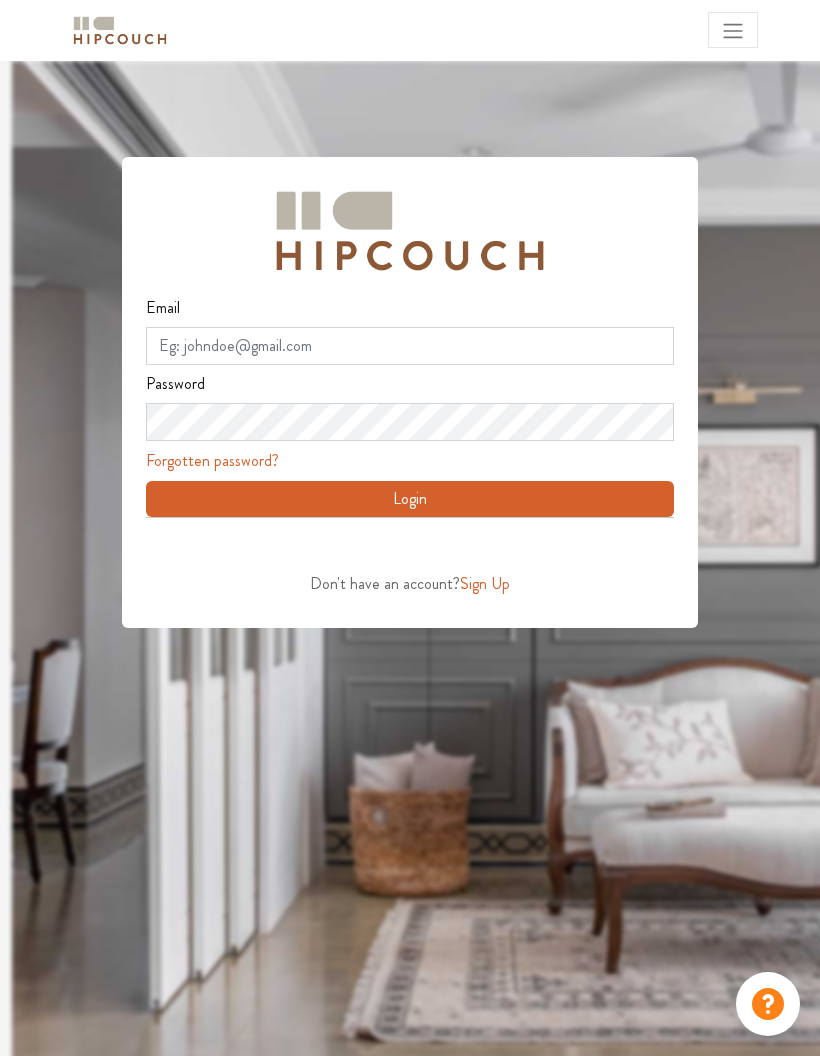 click at bounding box center [329, 546] 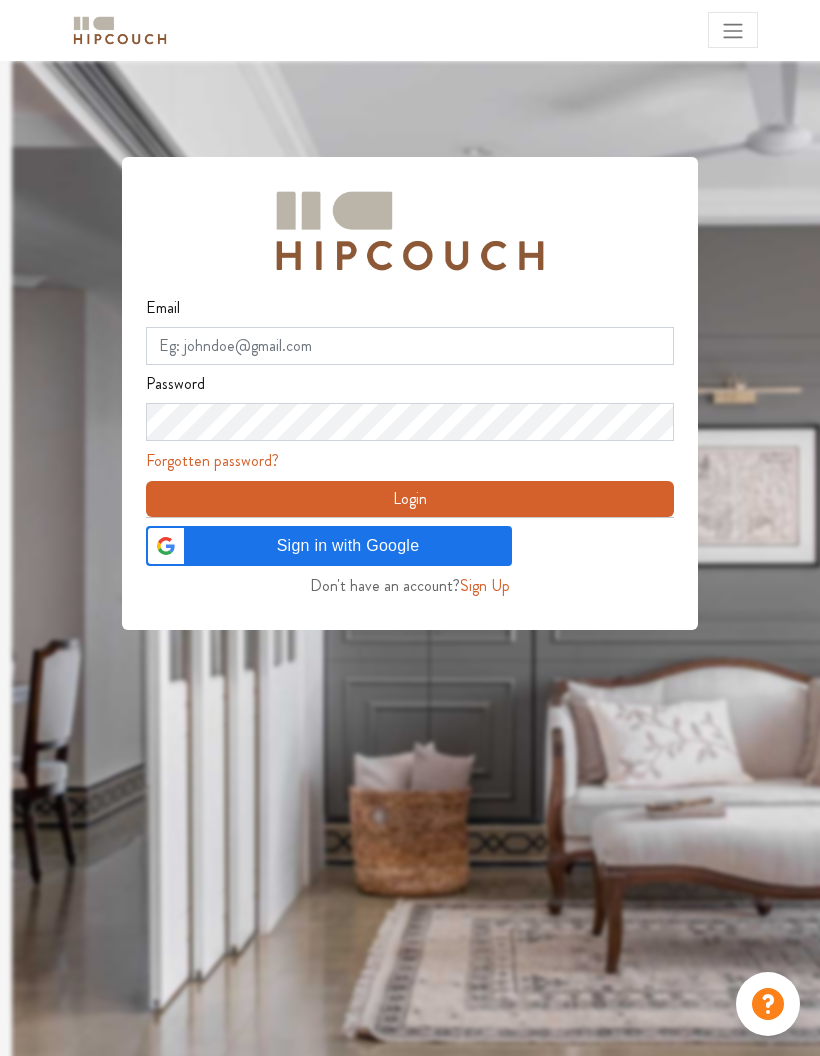 scroll, scrollTop: 0, scrollLeft: 0, axis: both 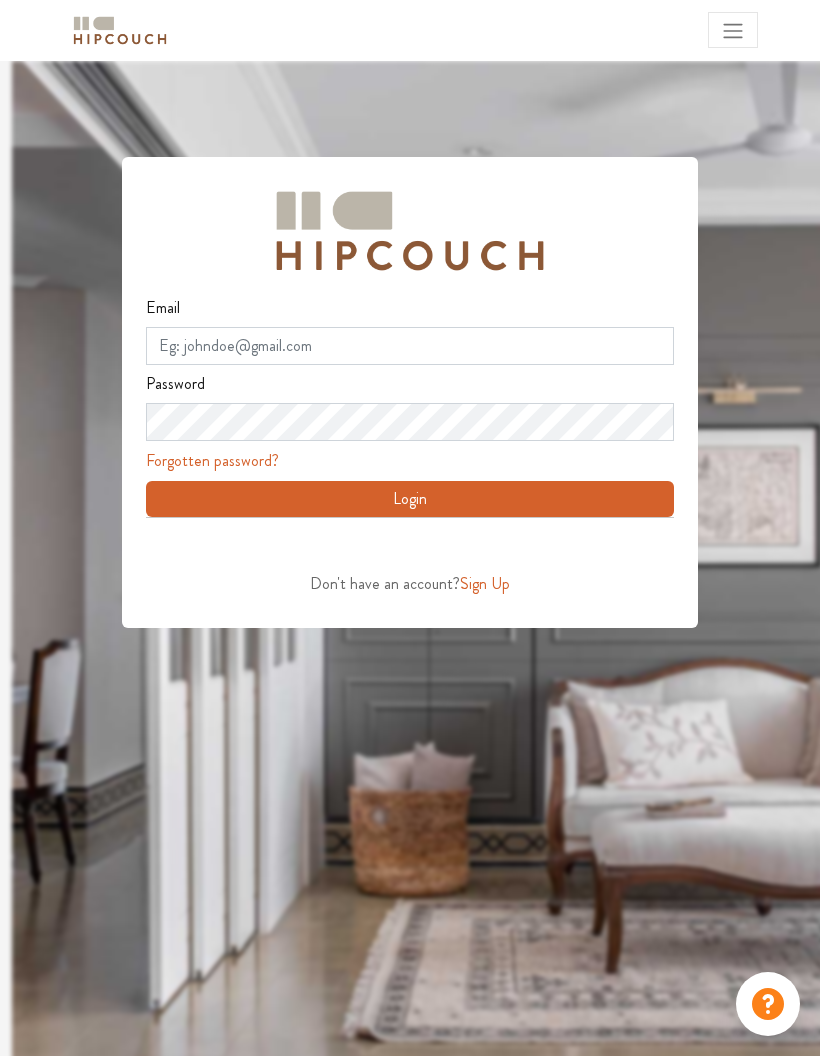 click on "Email" at bounding box center (410, 346) 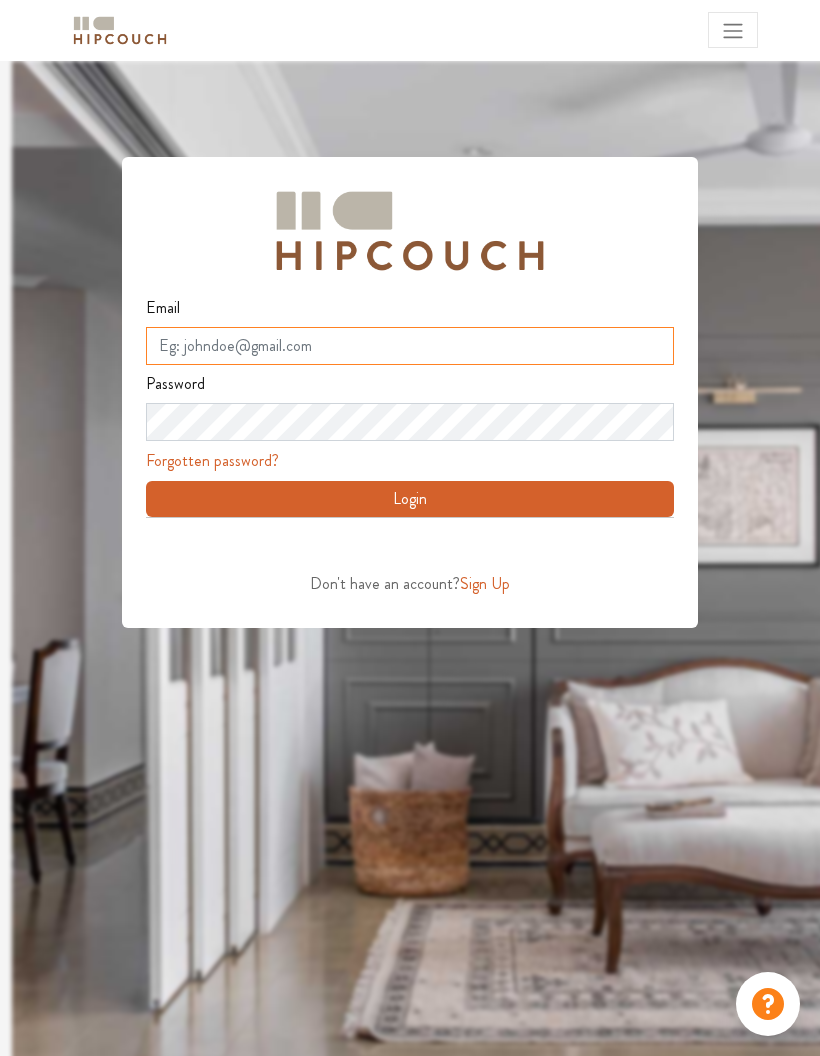 type on "mjha2611@gmail.com" 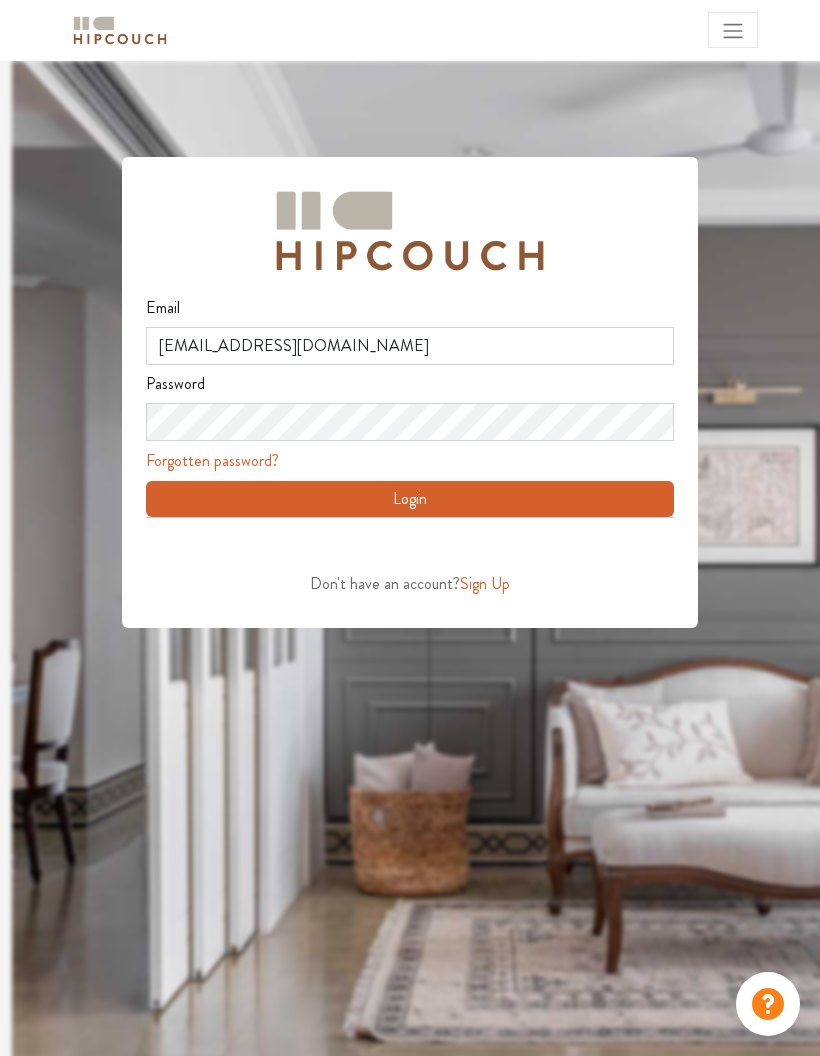 click on "Login" at bounding box center [410, 499] 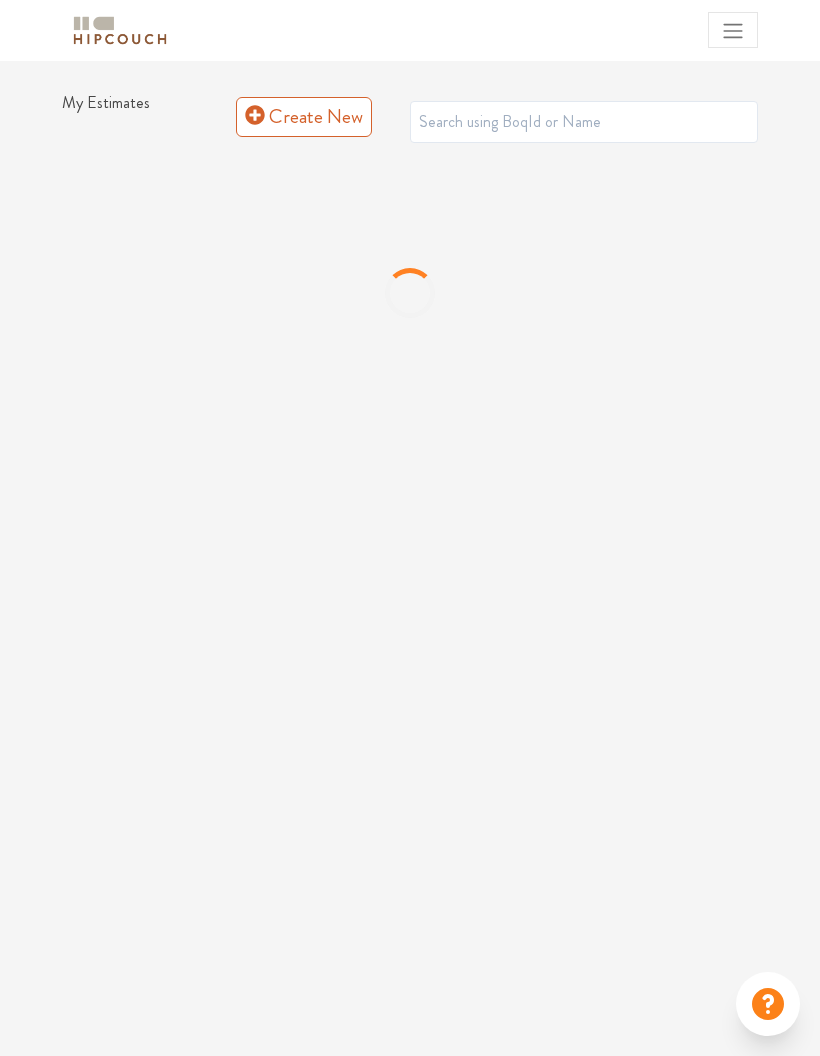 scroll, scrollTop: 0, scrollLeft: 0, axis: both 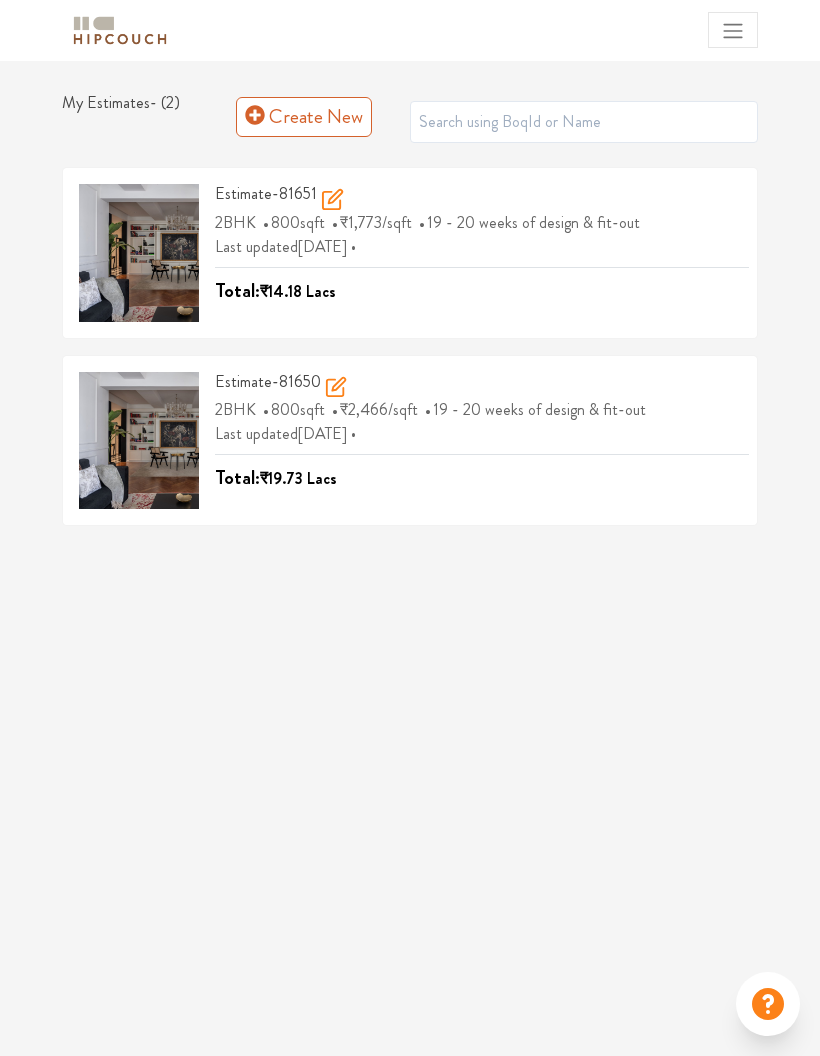click on "Create New" at bounding box center [304, 117] 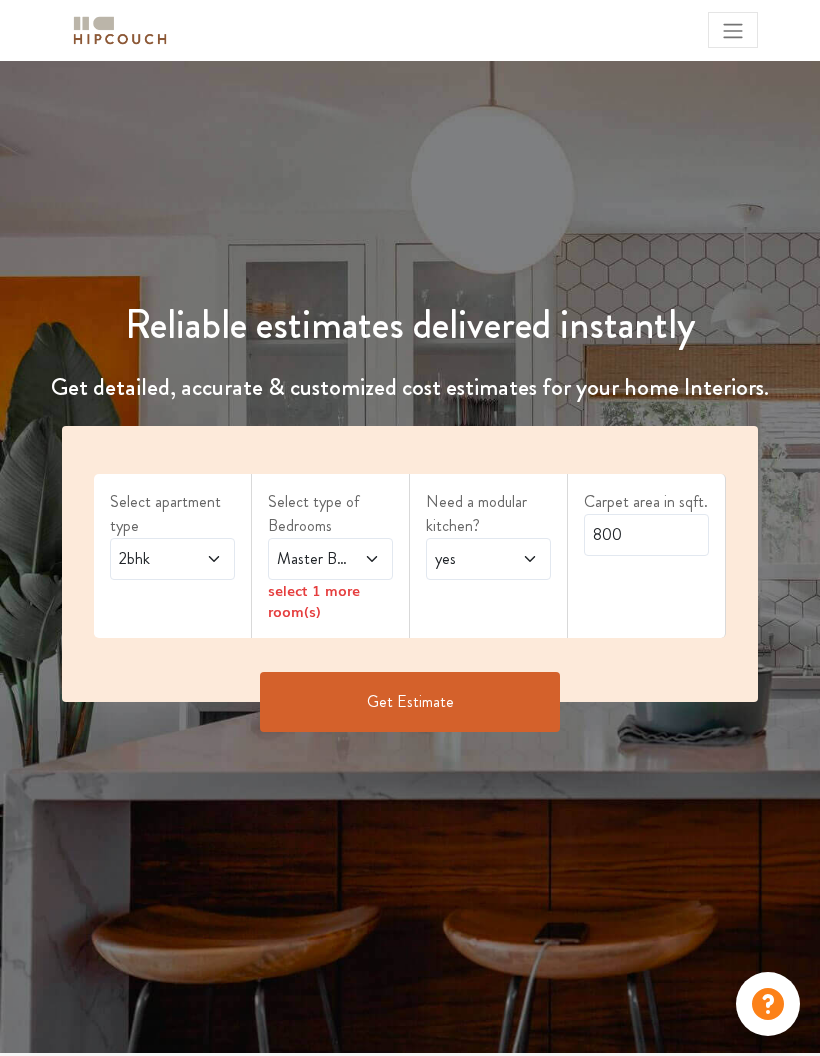 scroll, scrollTop: 0, scrollLeft: 0, axis: both 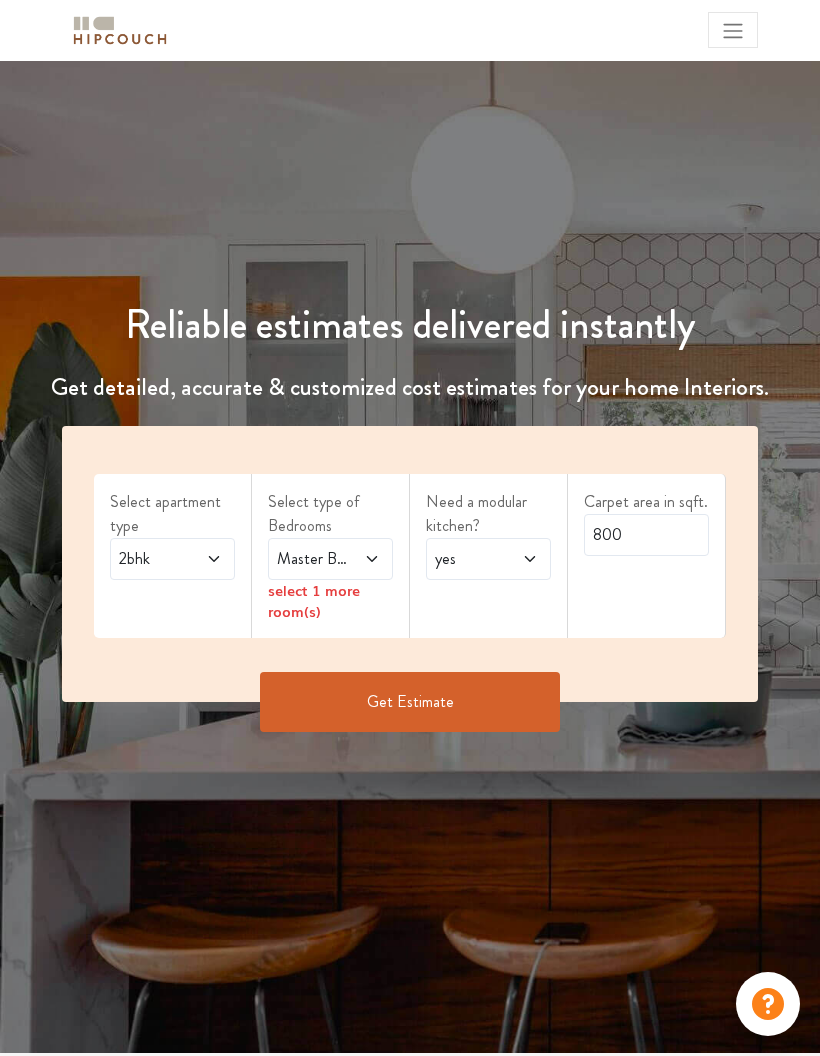 click 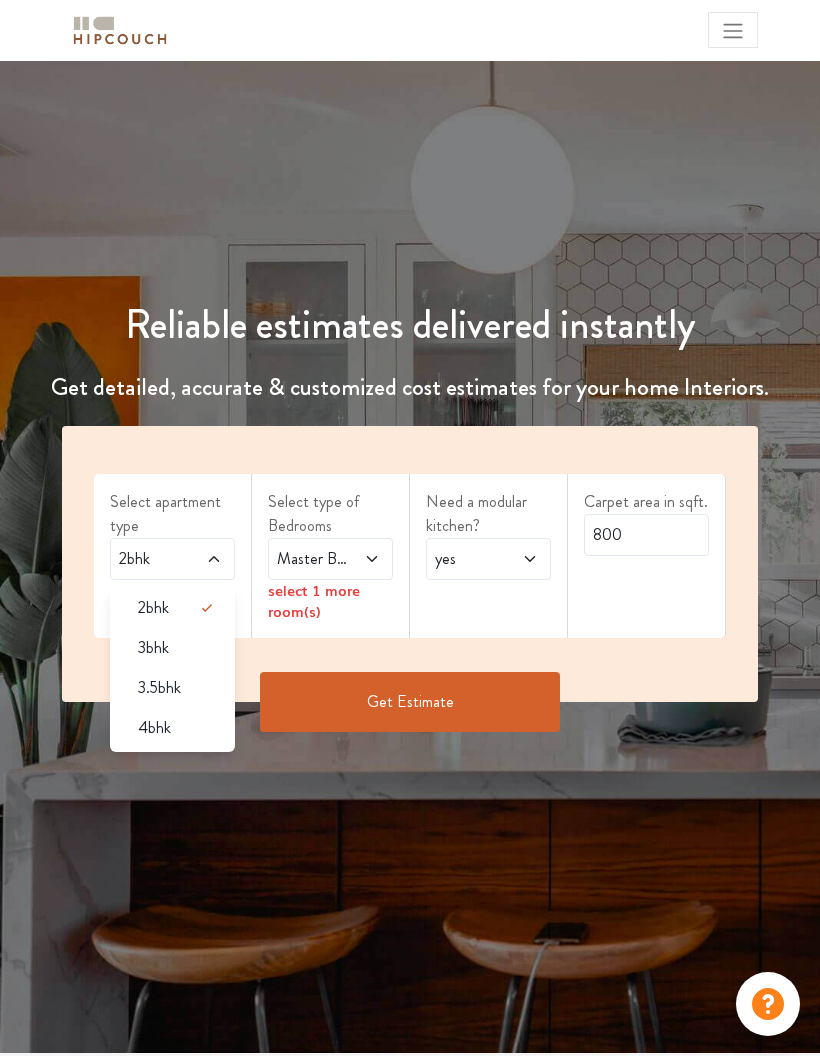 click on "3bhk" at bounding box center [178, 648] 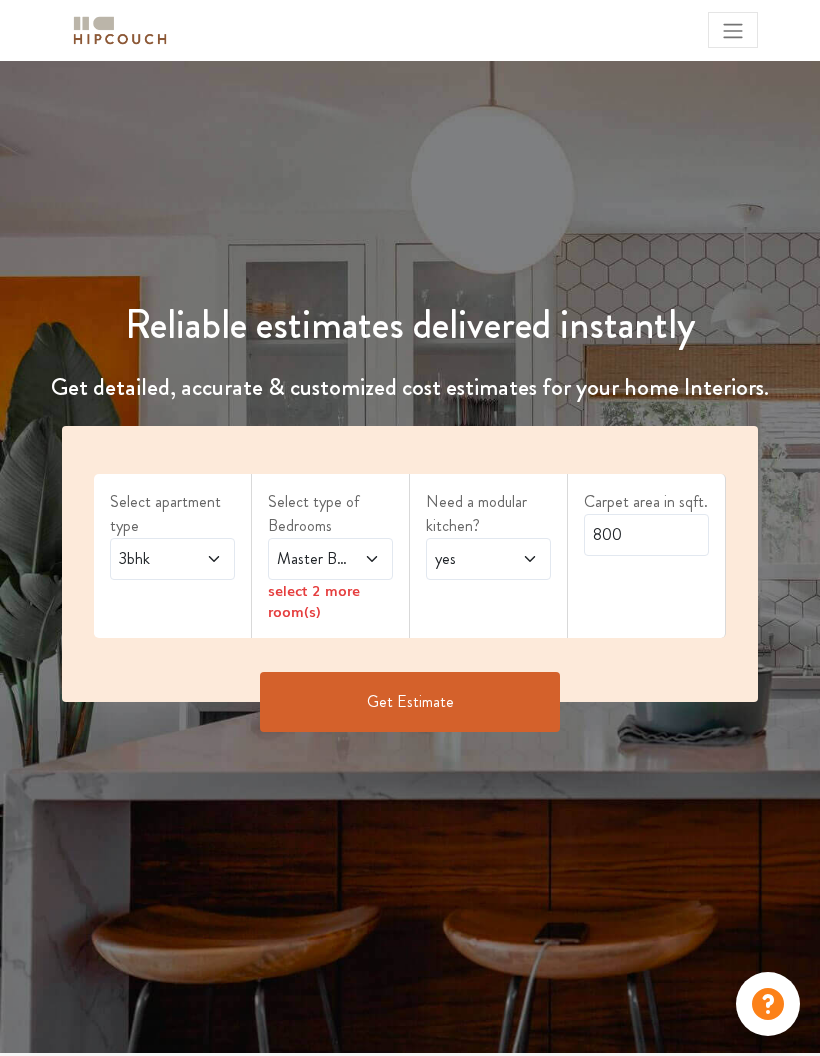 click 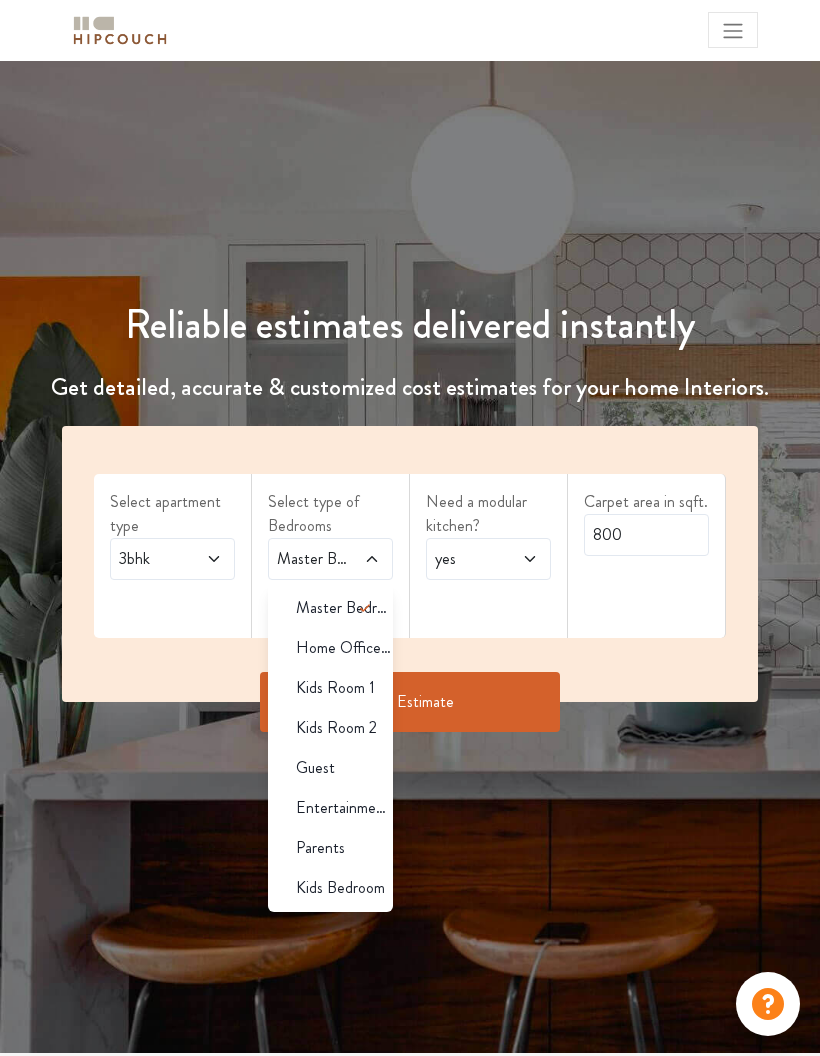 click on "Parents" at bounding box center (320, 848) 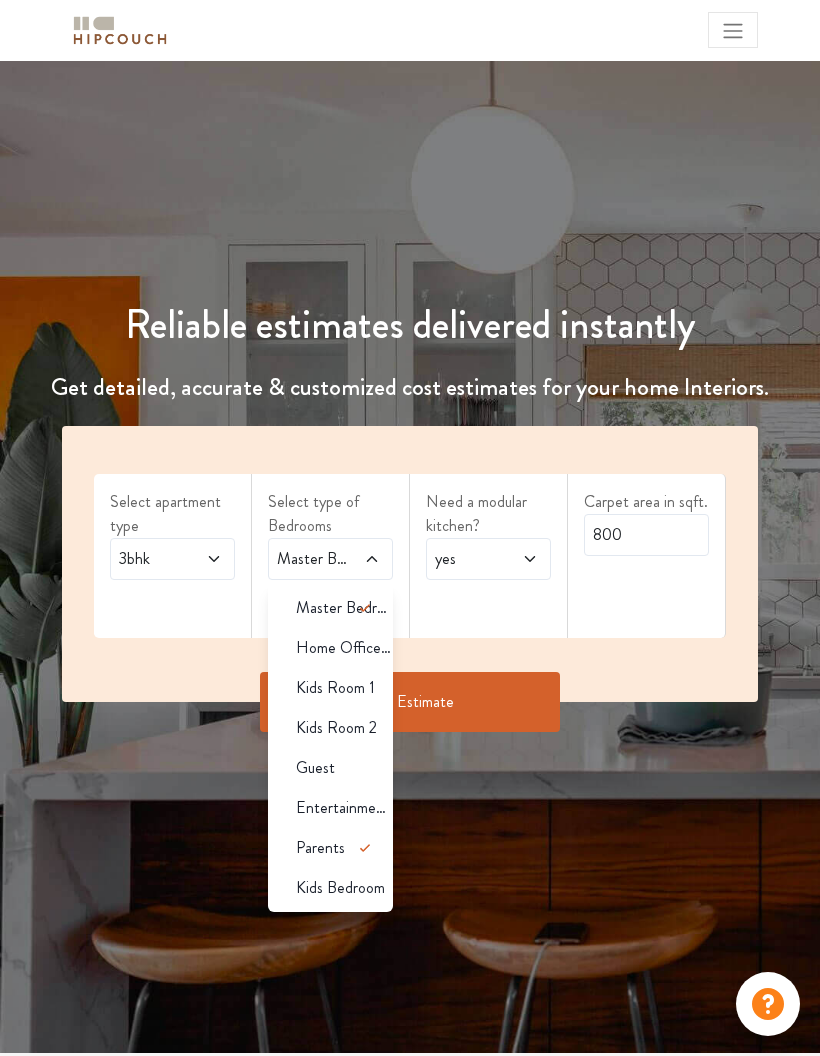 click on "Home Office Study" at bounding box center (344, 648) 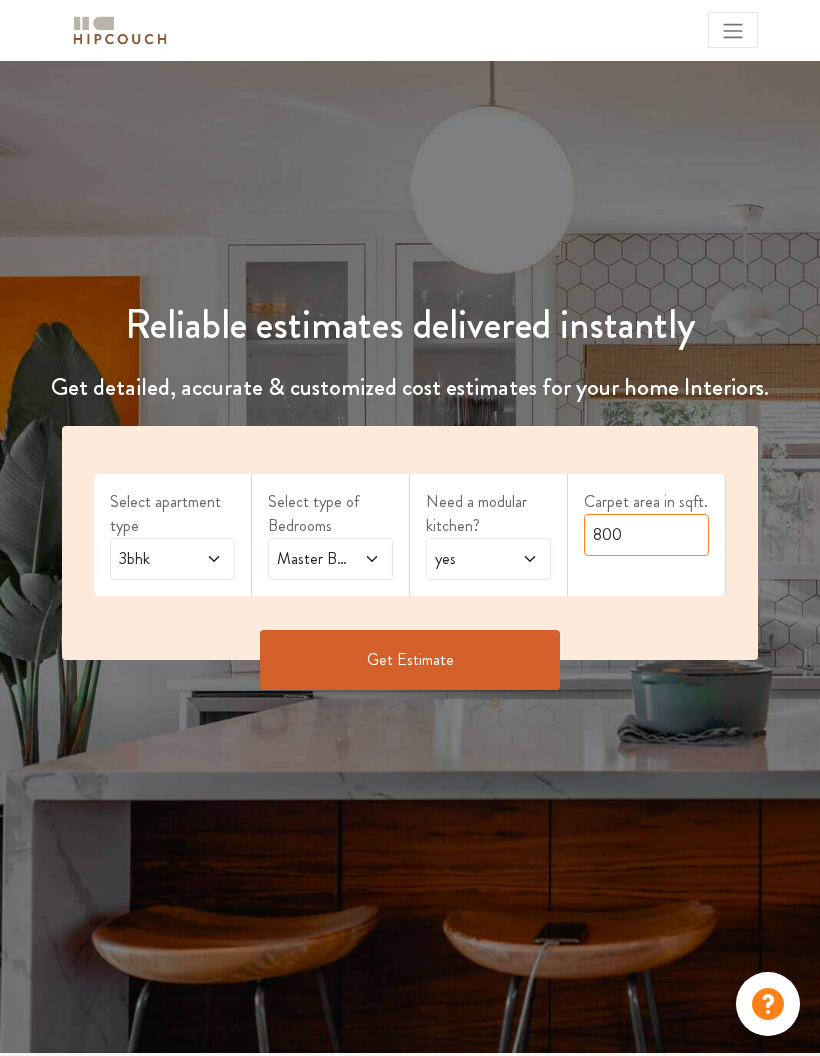 click on "800" at bounding box center [646, 535] 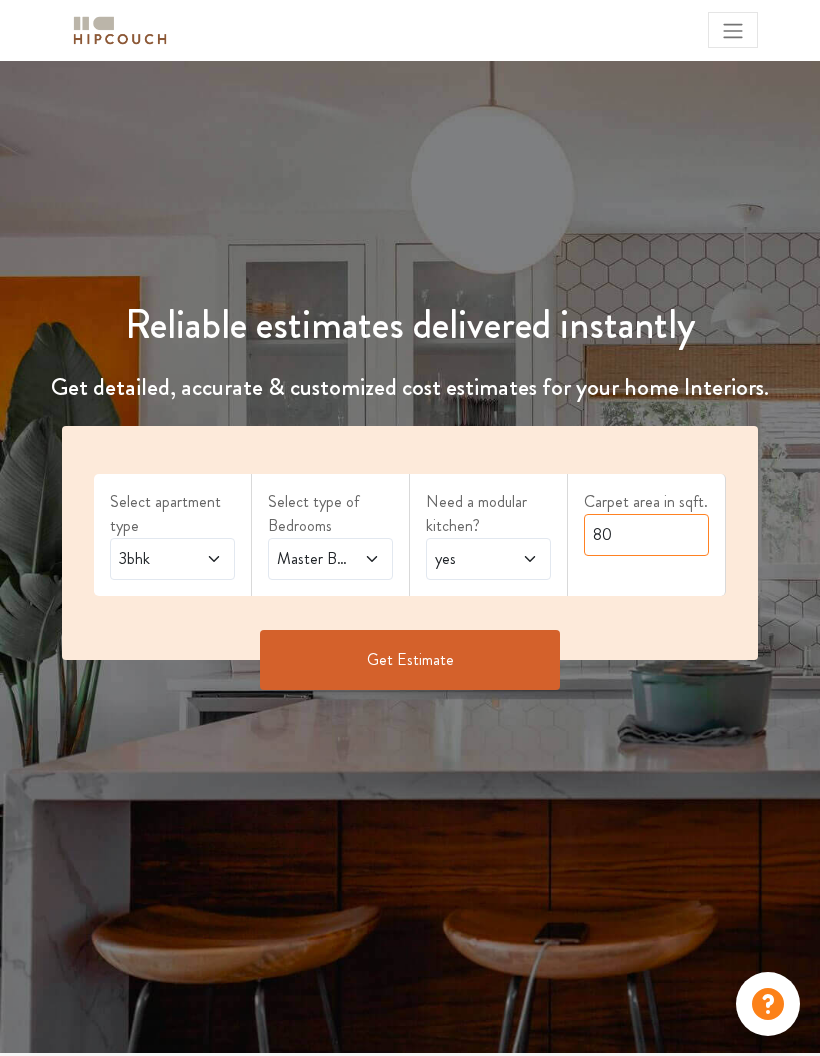 type on "8" 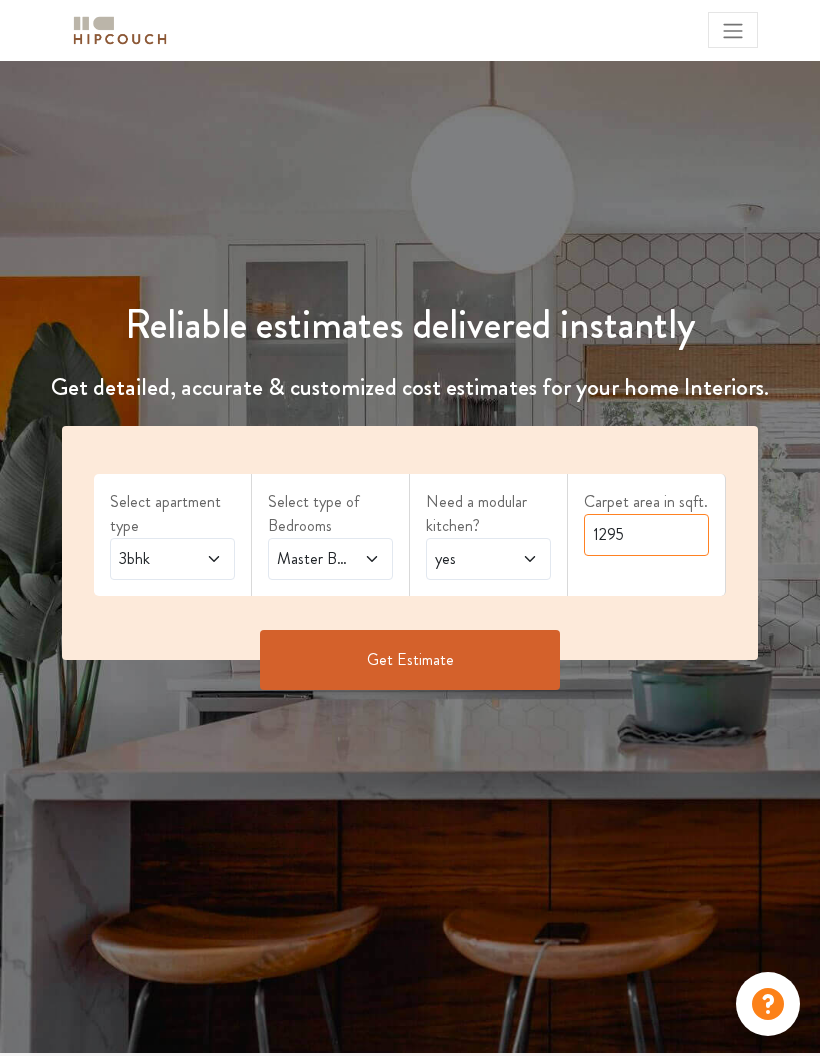 type on "1295" 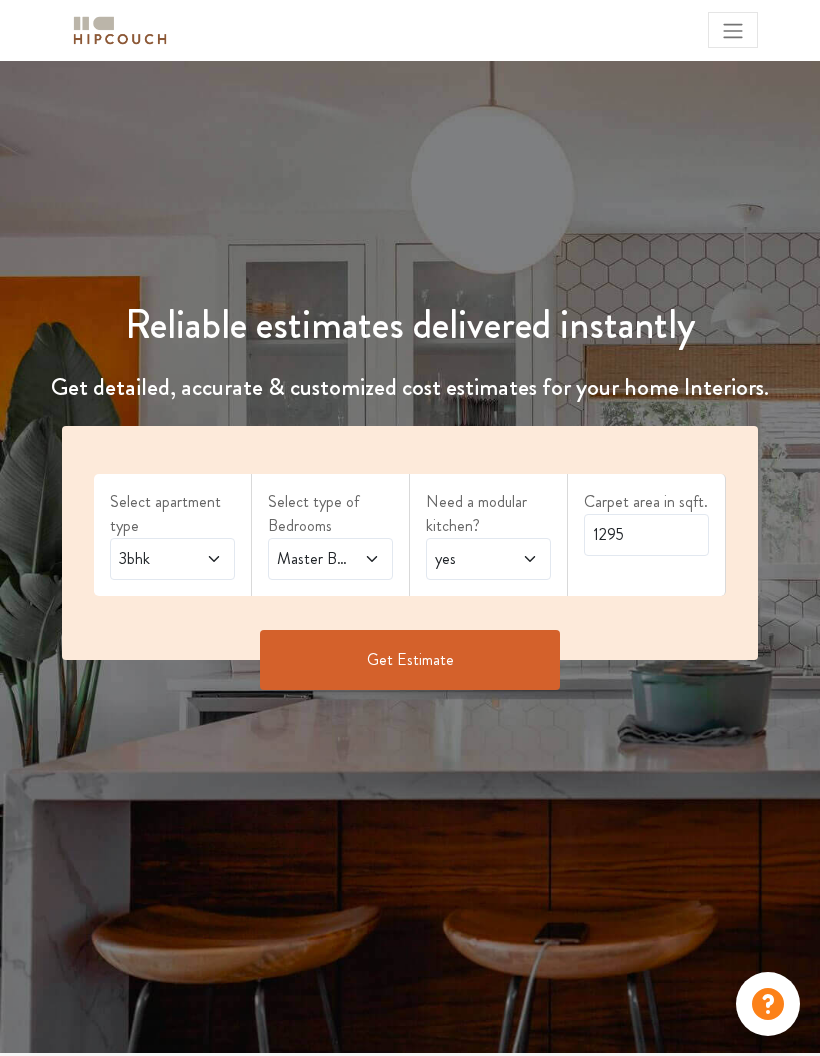 click on "Get Estimate" at bounding box center (410, 660) 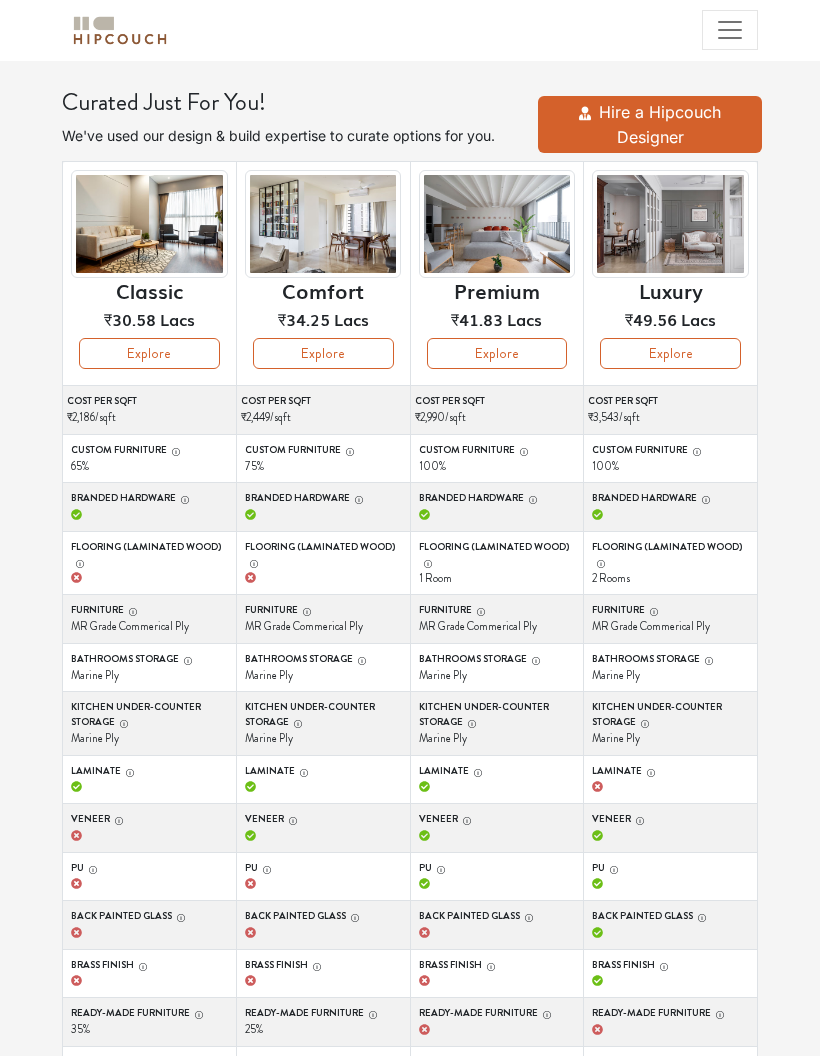 scroll, scrollTop: 145, scrollLeft: 0, axis: vertical 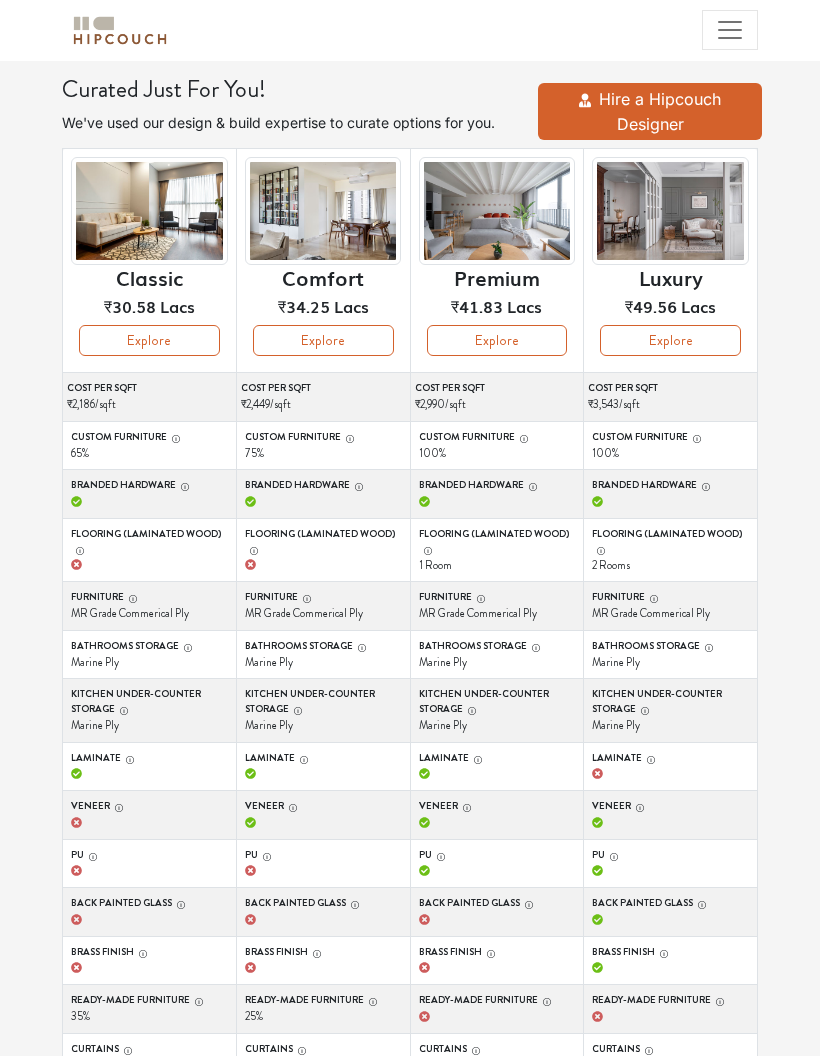 click on "Explore" at bounding box center [323, 340] 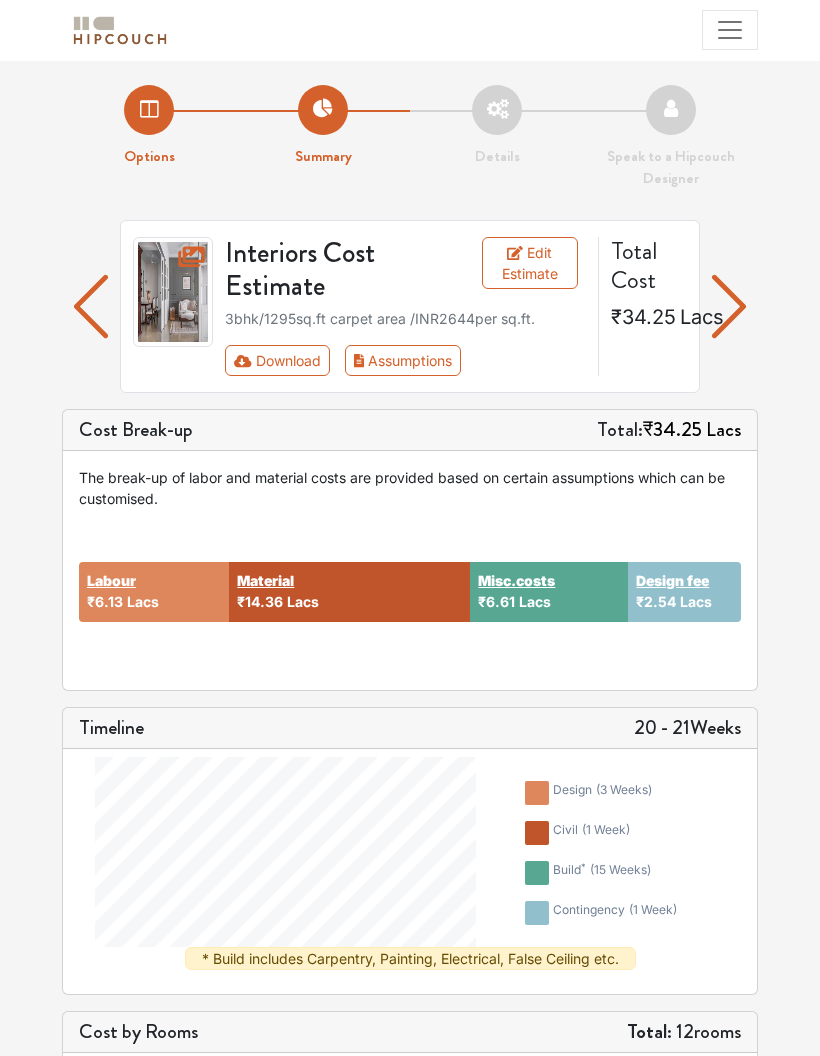 click on "Edit Estimate" at bounding box center [530, 263] 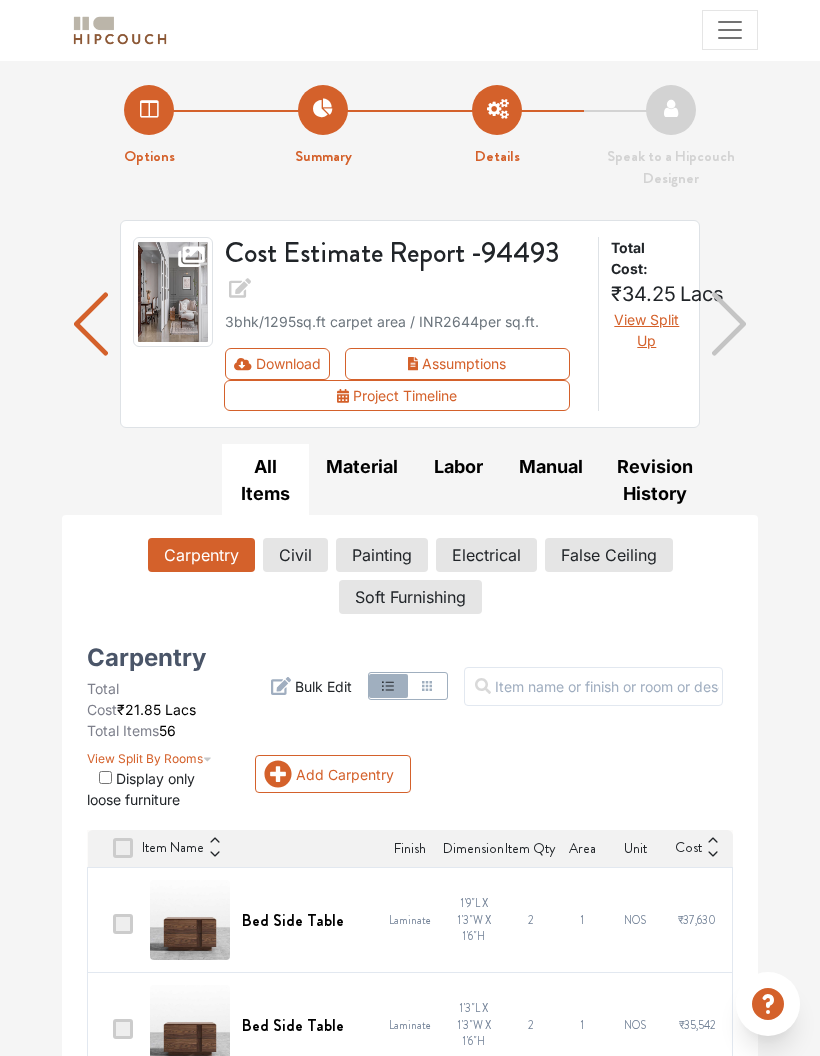 click on "Material" at bounding box center (362, 466) 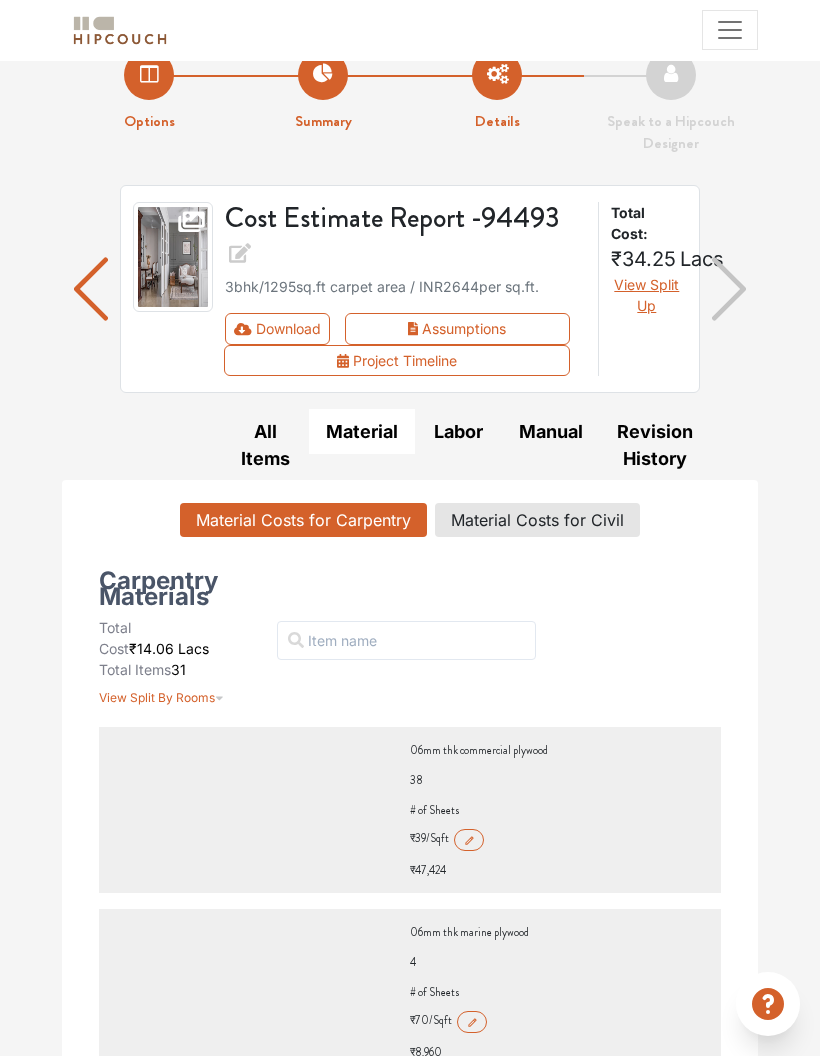 scroll, scrollTop: 0, scrollLeft: 0, axis: both 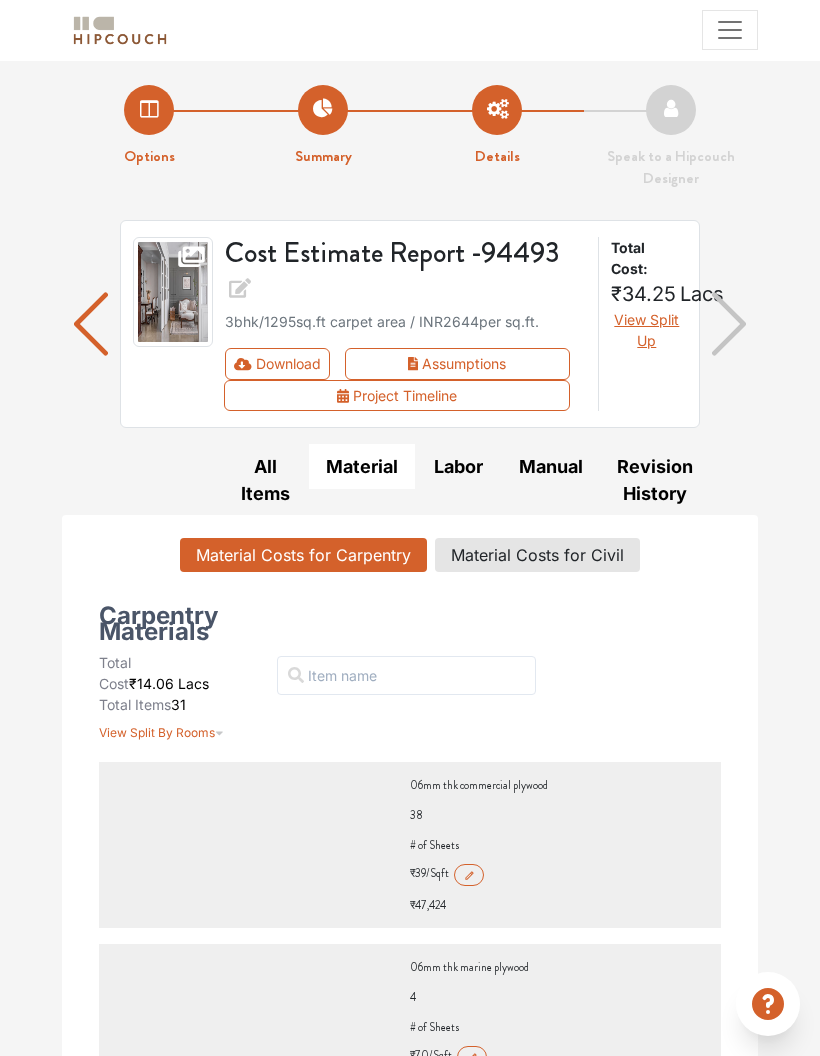click on "Material Costs for Civil" at bounding box center (537, 555) 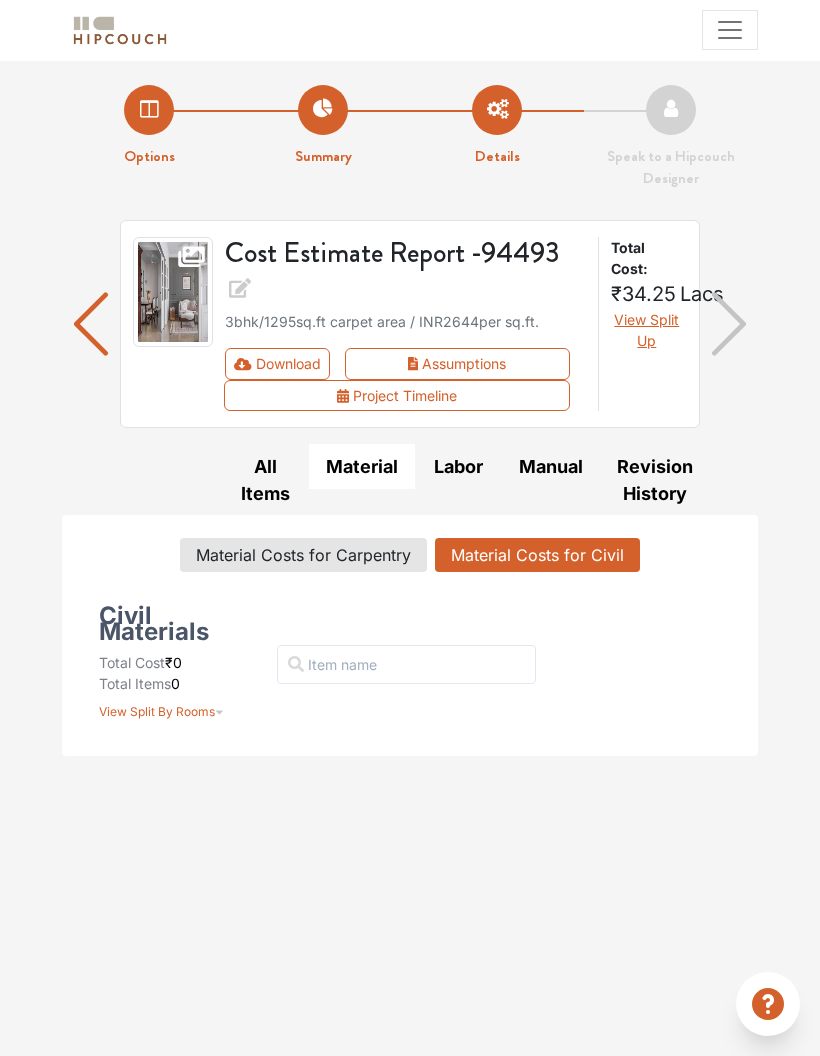 click on "Material Costs for Carpentry" at bounding box center [303, 555] 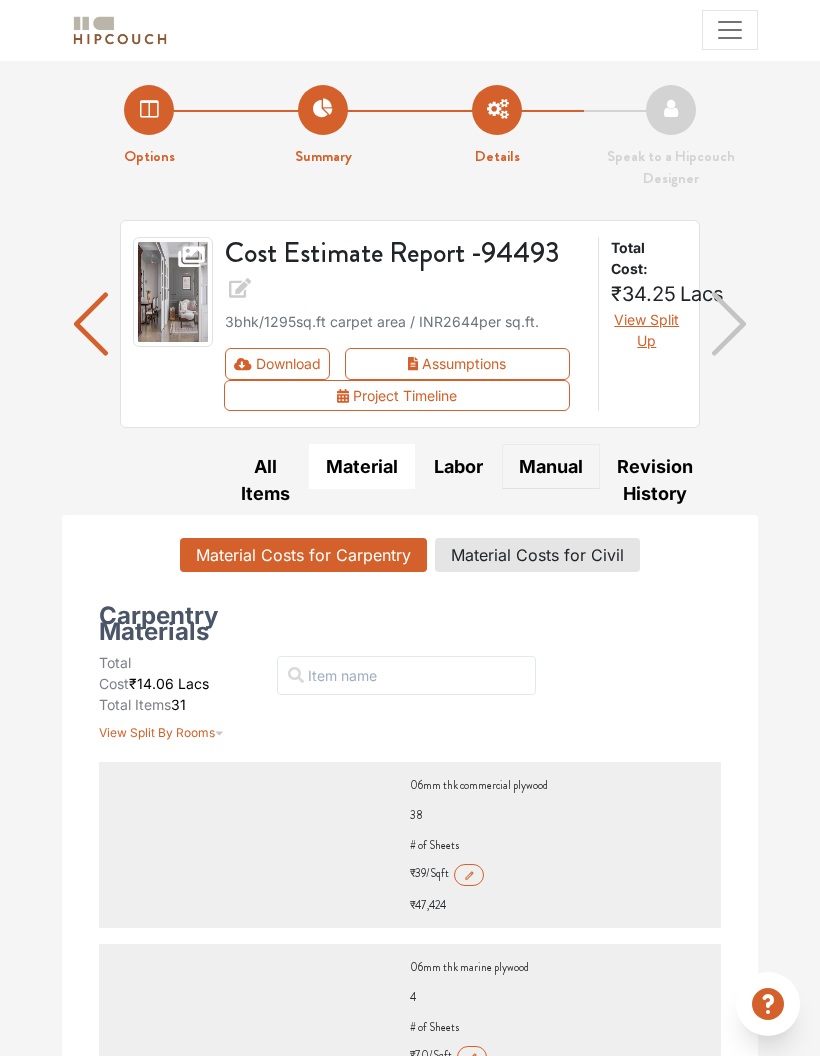 click on "Manual" at bounding box center [551, 466] 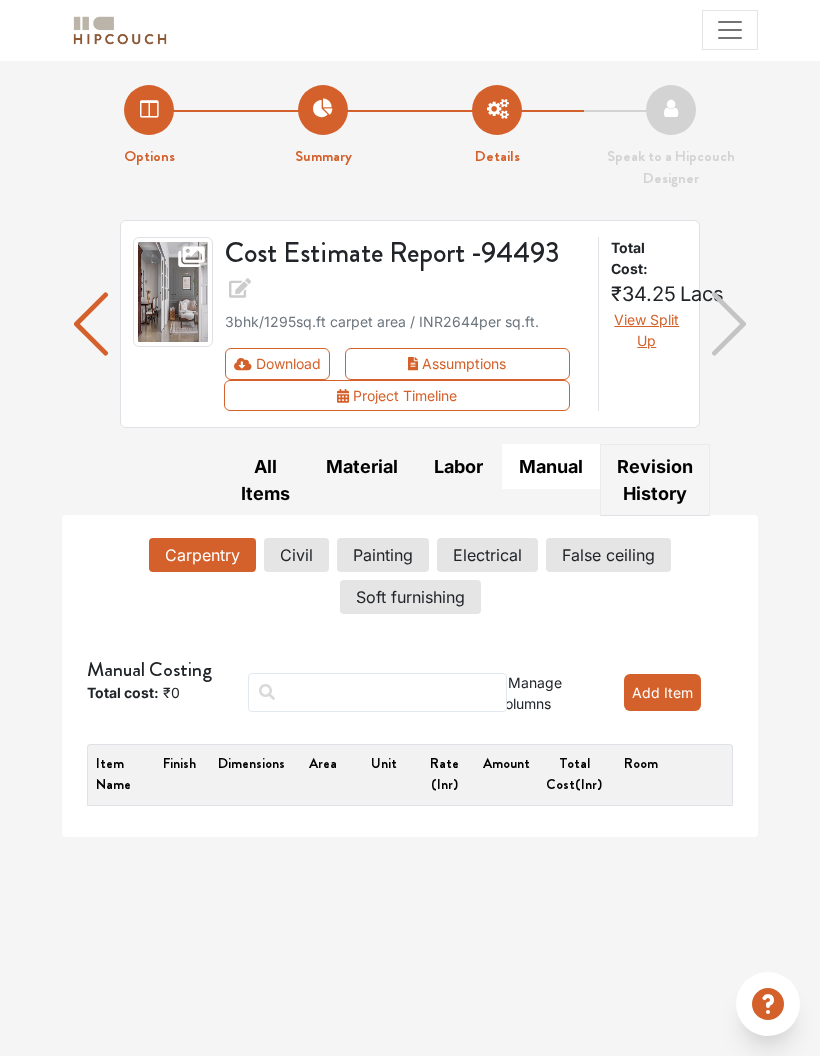 click on "Revision History" at bounding box center [655, 480] 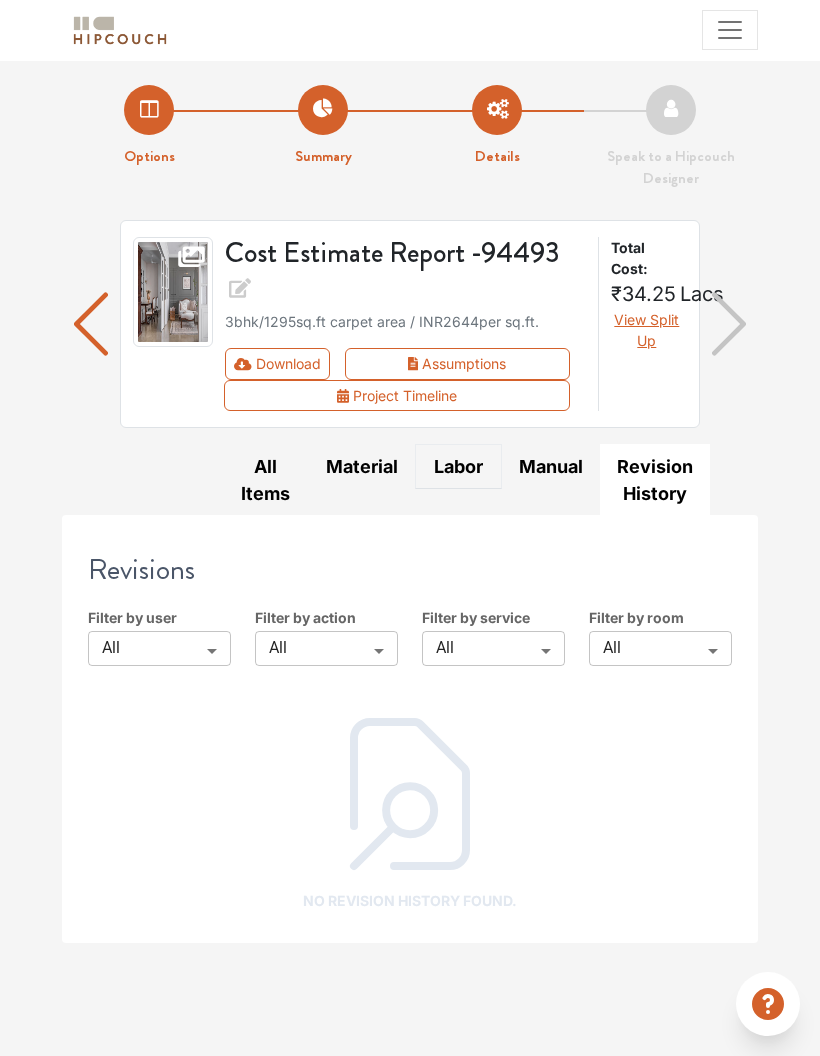 click on "Labor" at bounding box center (458, 466) 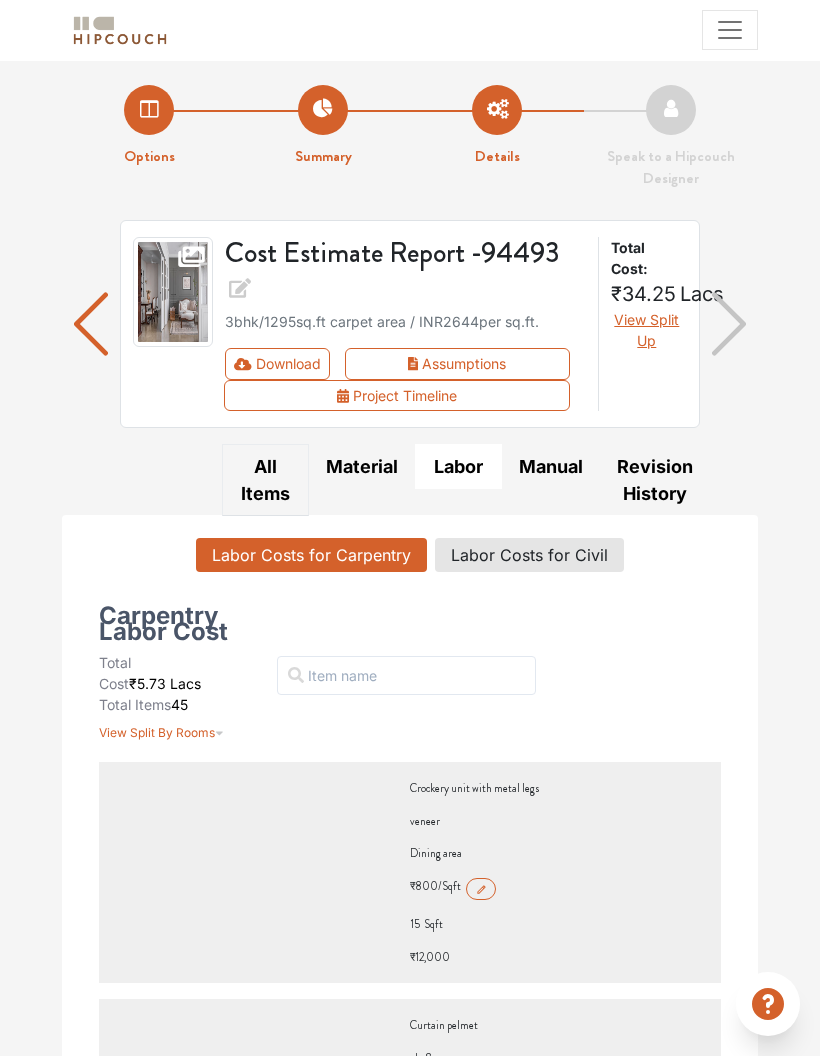 click on "All Items" at bounding box center (265, 480) 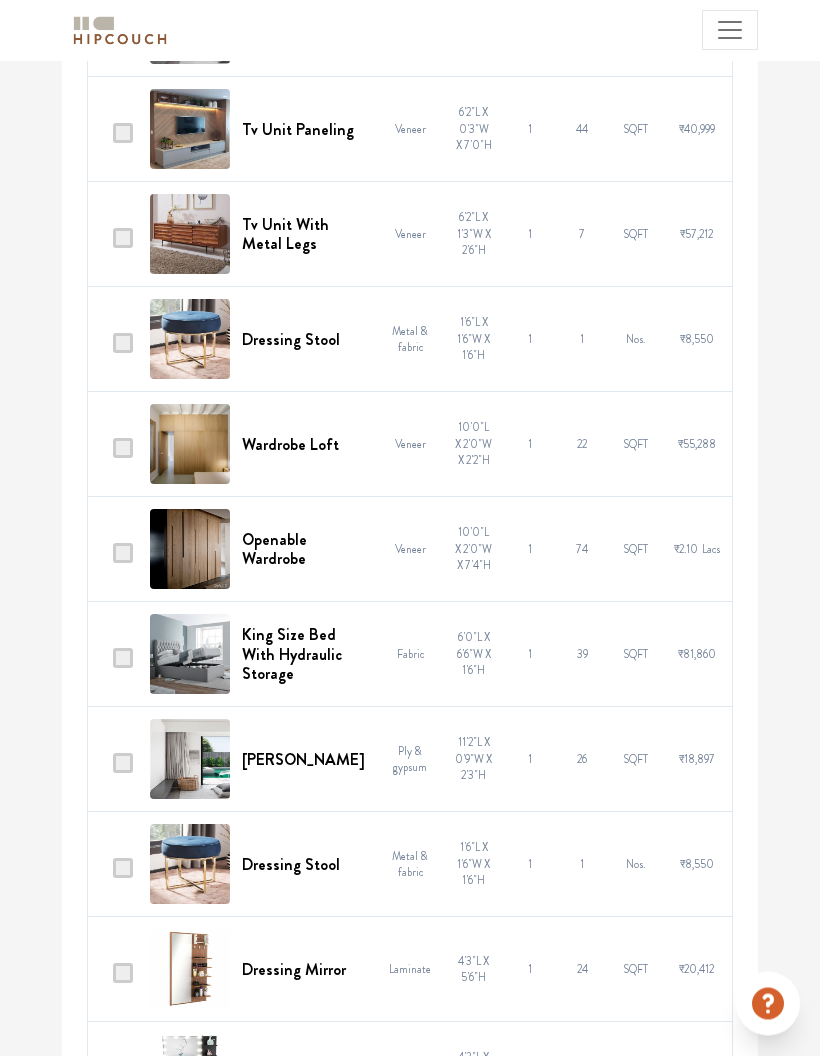 scroll, scrollTop: 3311, scrollLeft: 0, axis: vertical 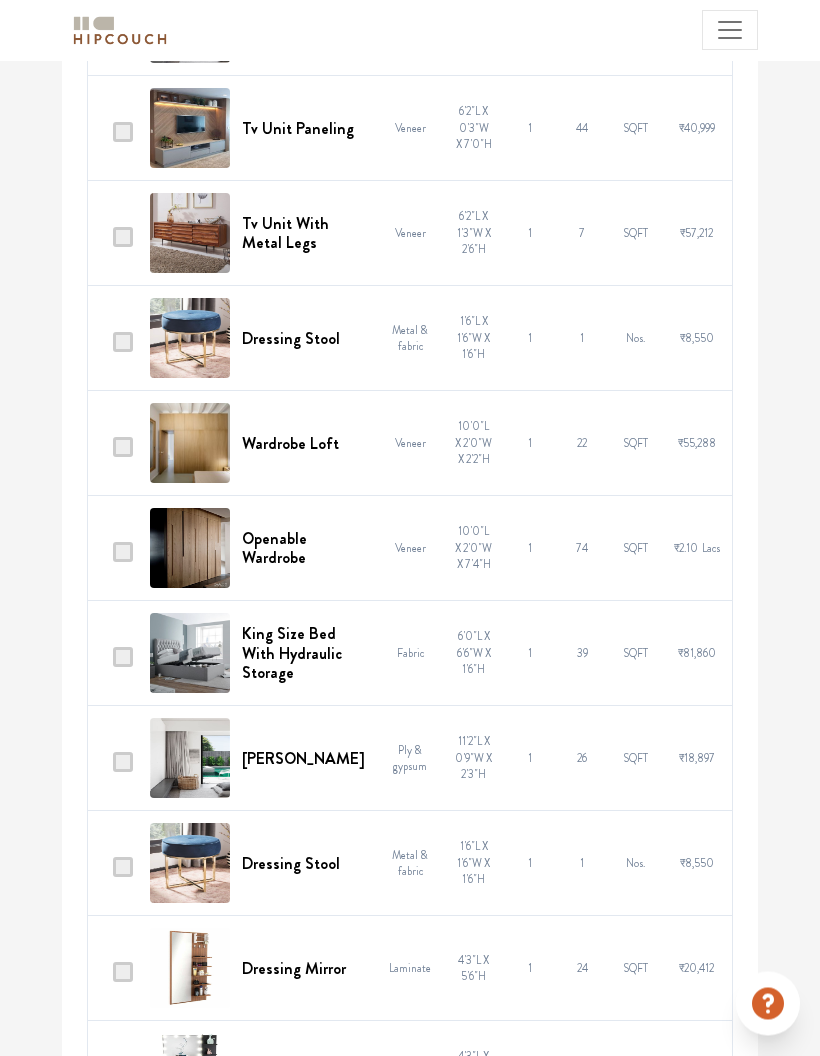 click at bounding box center [113, 549] 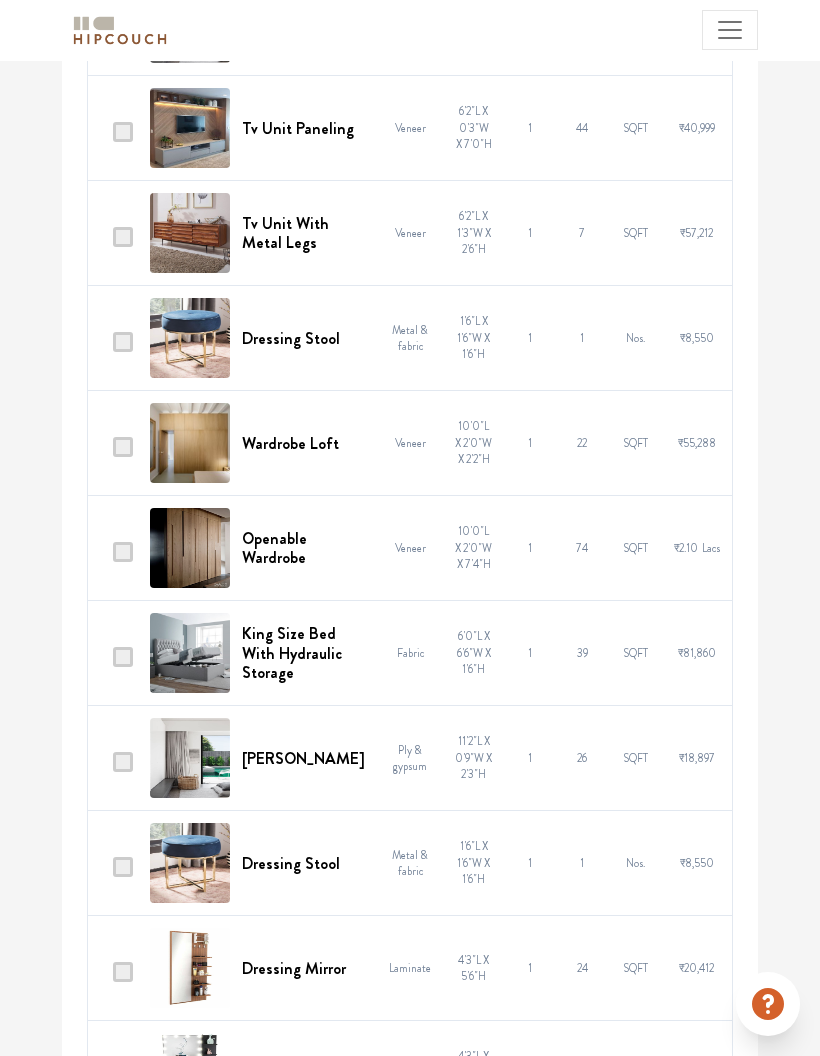 click at bounding box center (123, 552) 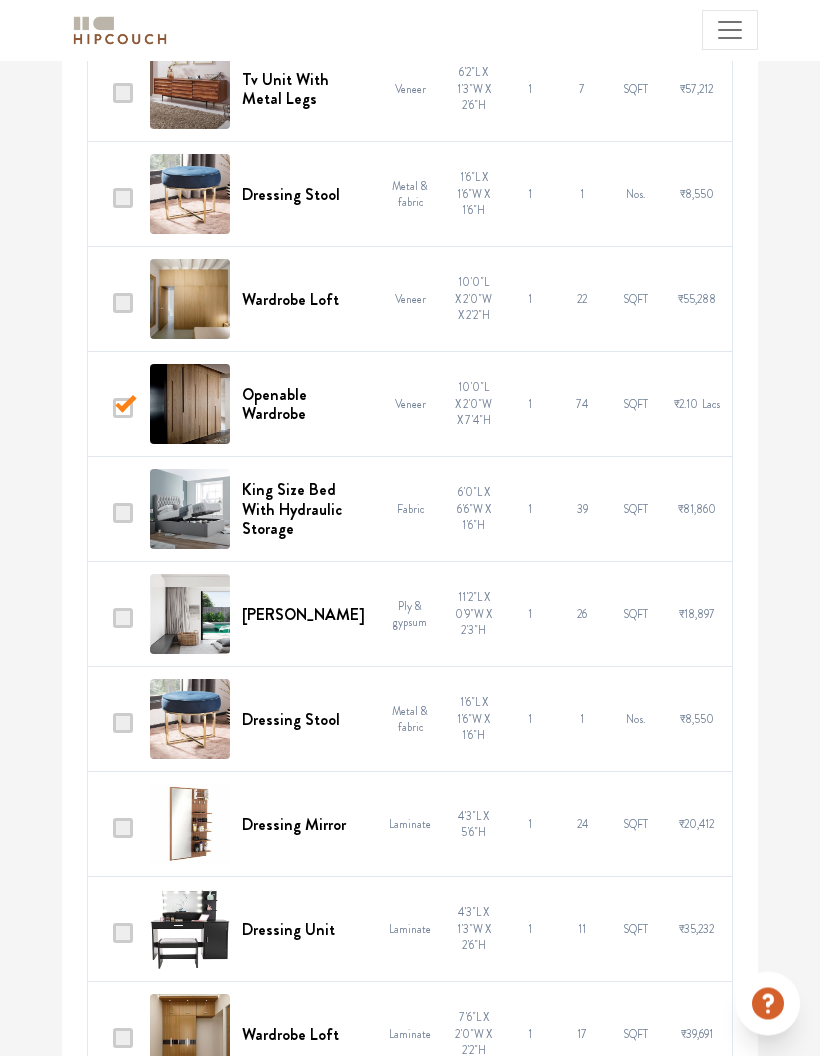 scroll, scrollTop: 3466, scrollLeft: 0, axis: vertical 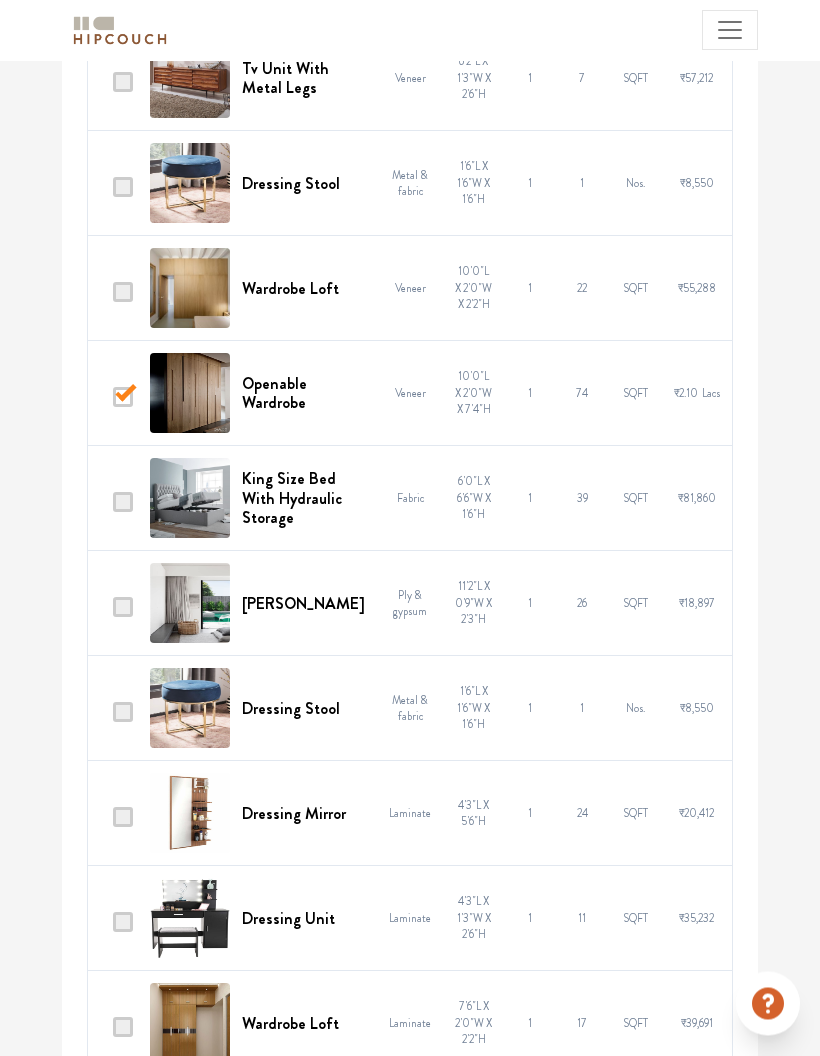 click at bounding box center [113, 604] 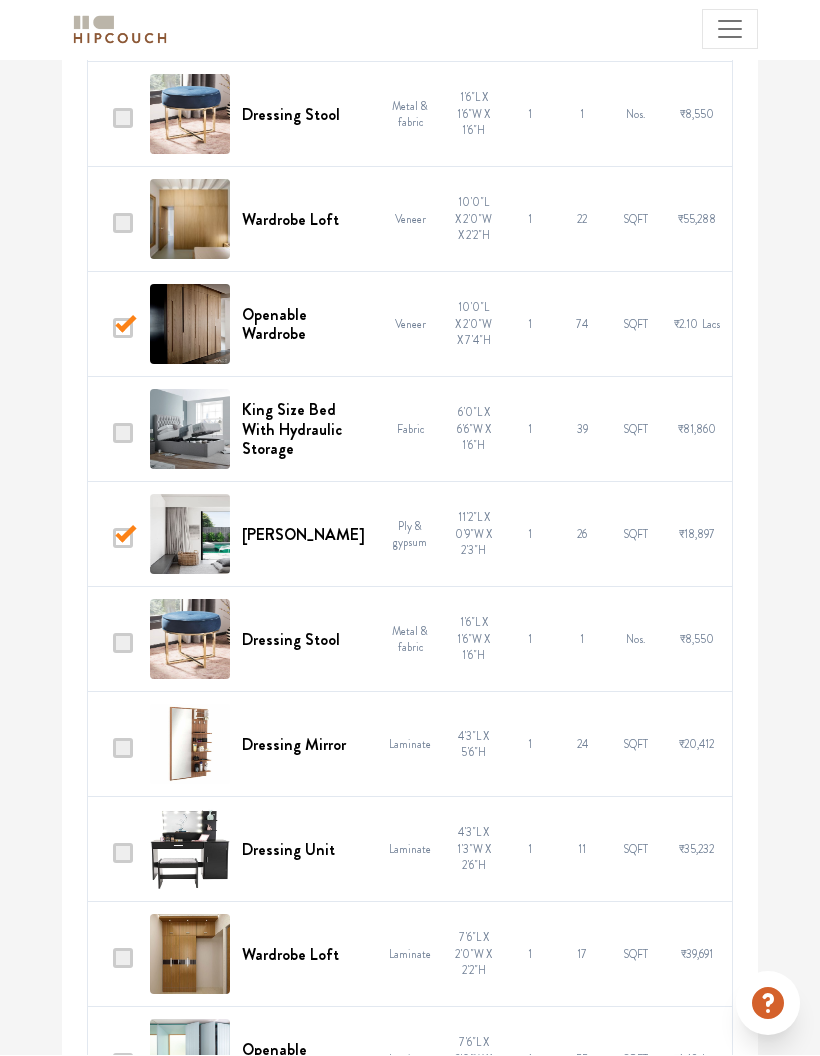 click at bounding box center [123, 749] 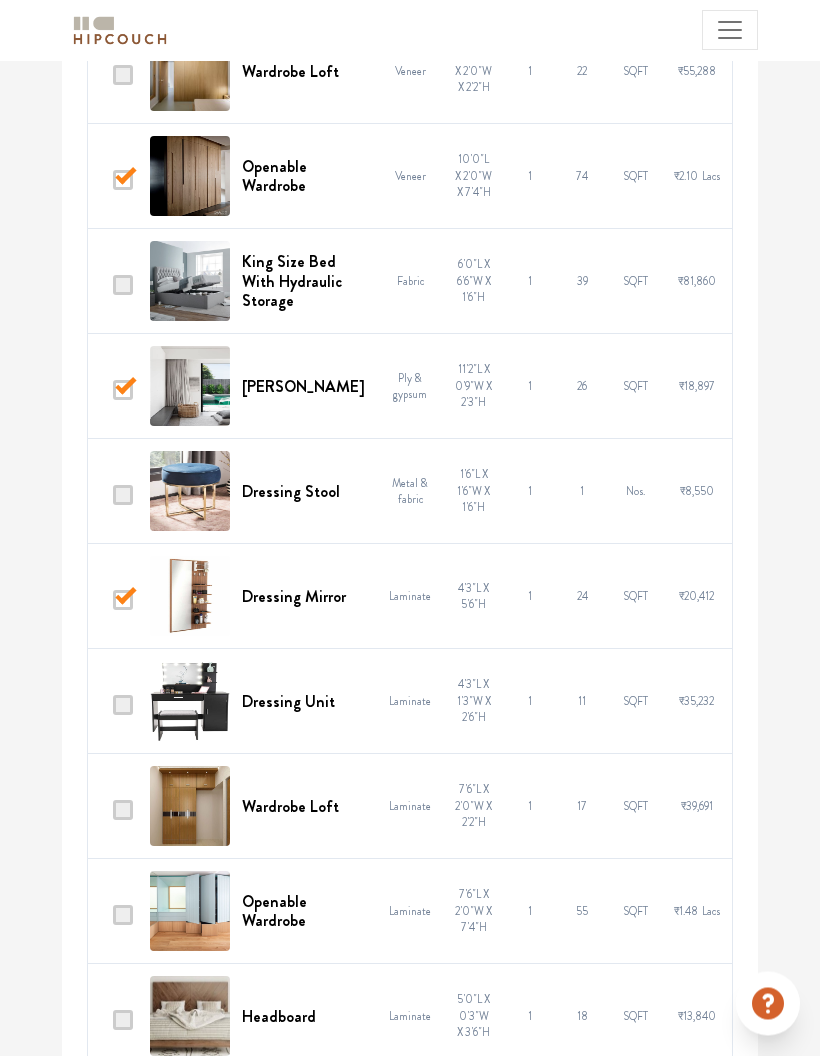scroll, scrollTop: 3718, scrollLeft: 0, axis: vertical 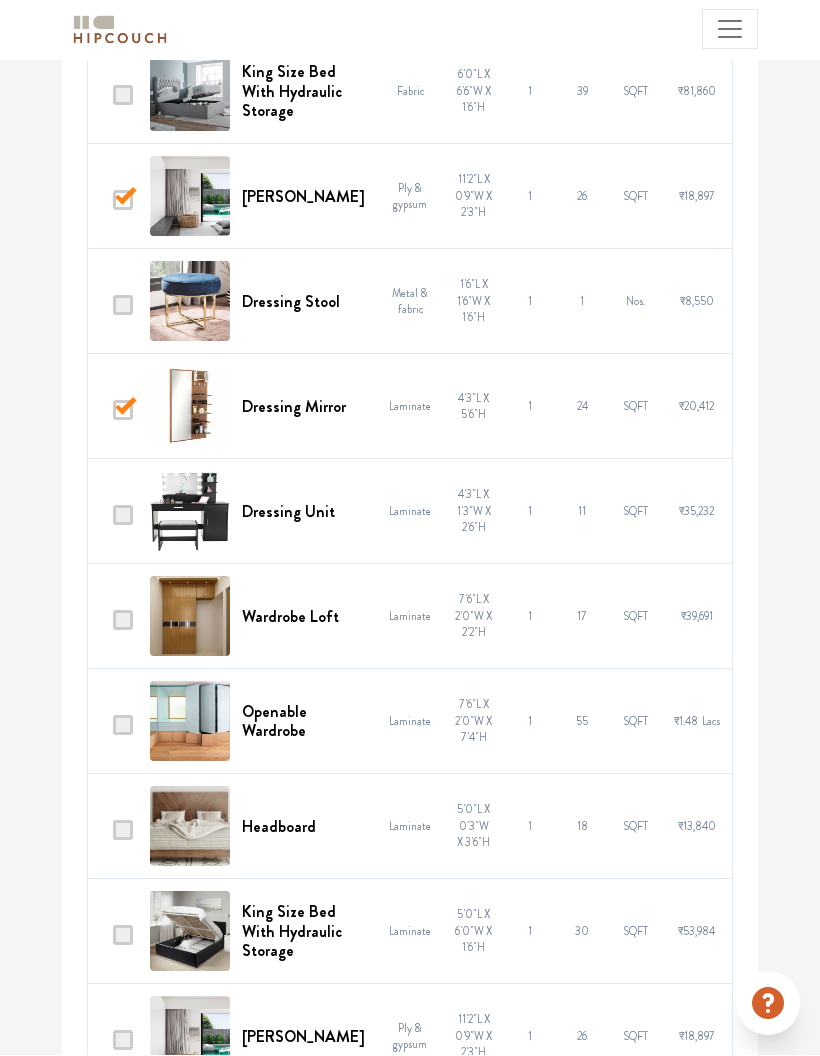 click at bounding box center (123, 621) 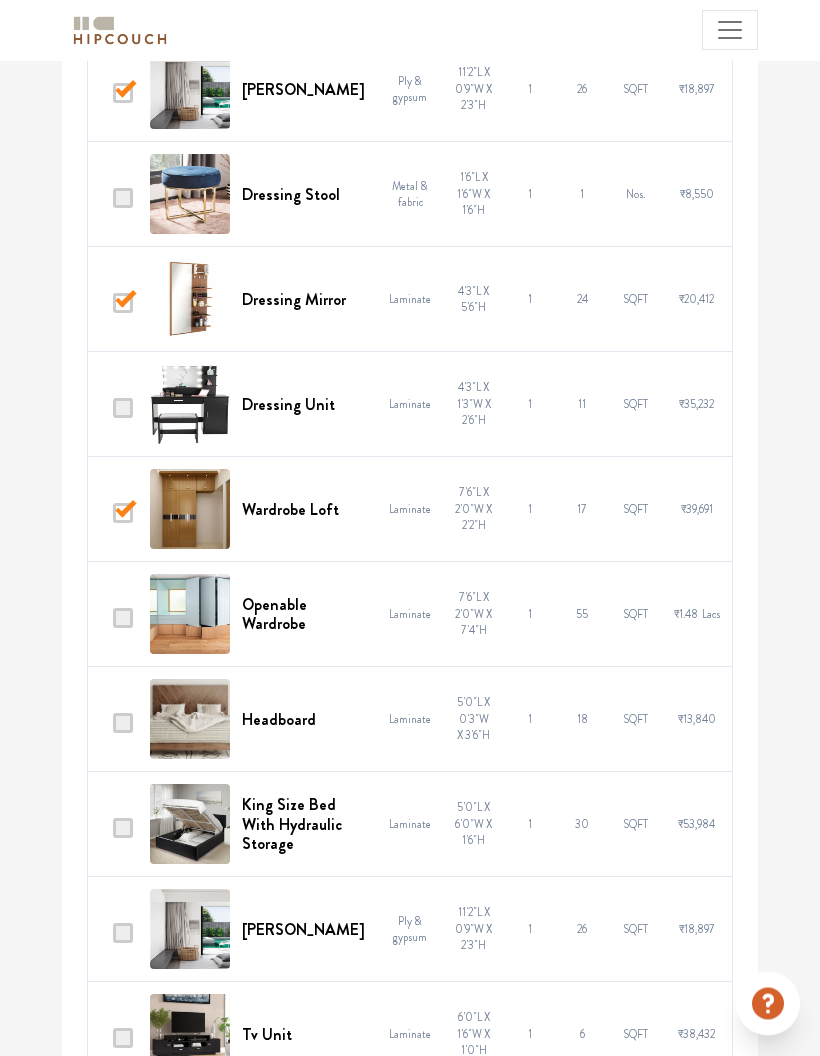 scroll, scrollTop: 3982, scrollLeft: 0, axis: vertical 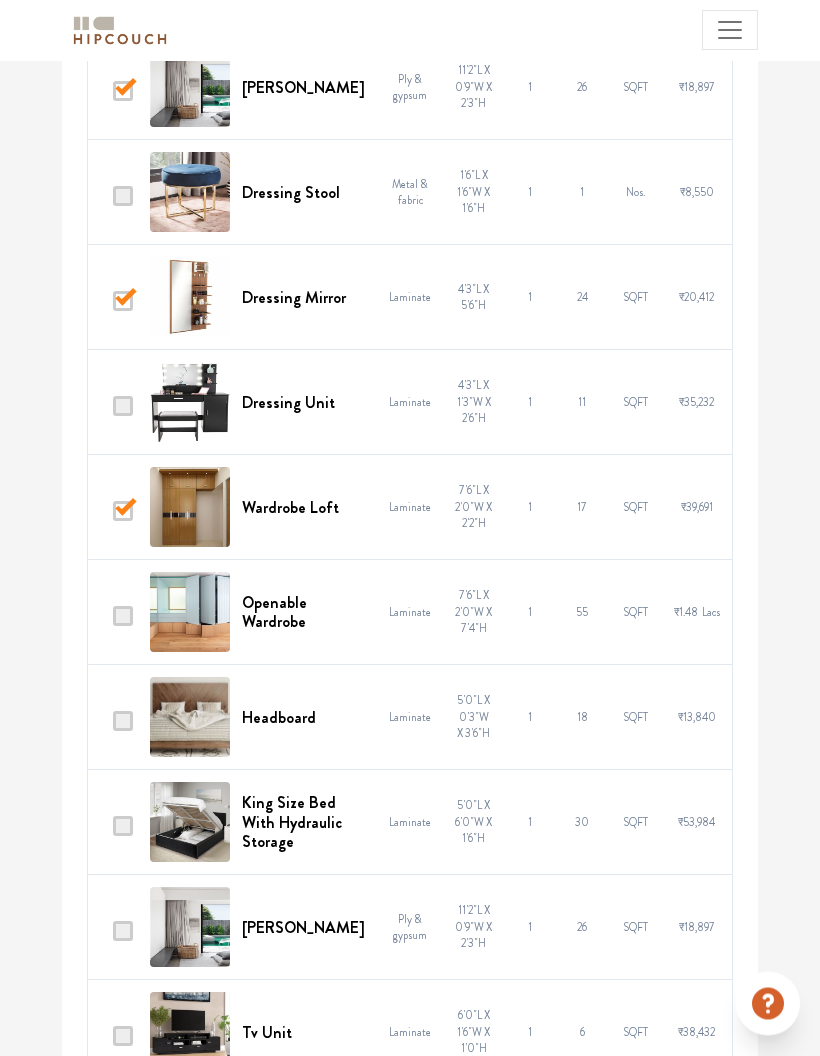 click at bounding box center [123, 617] 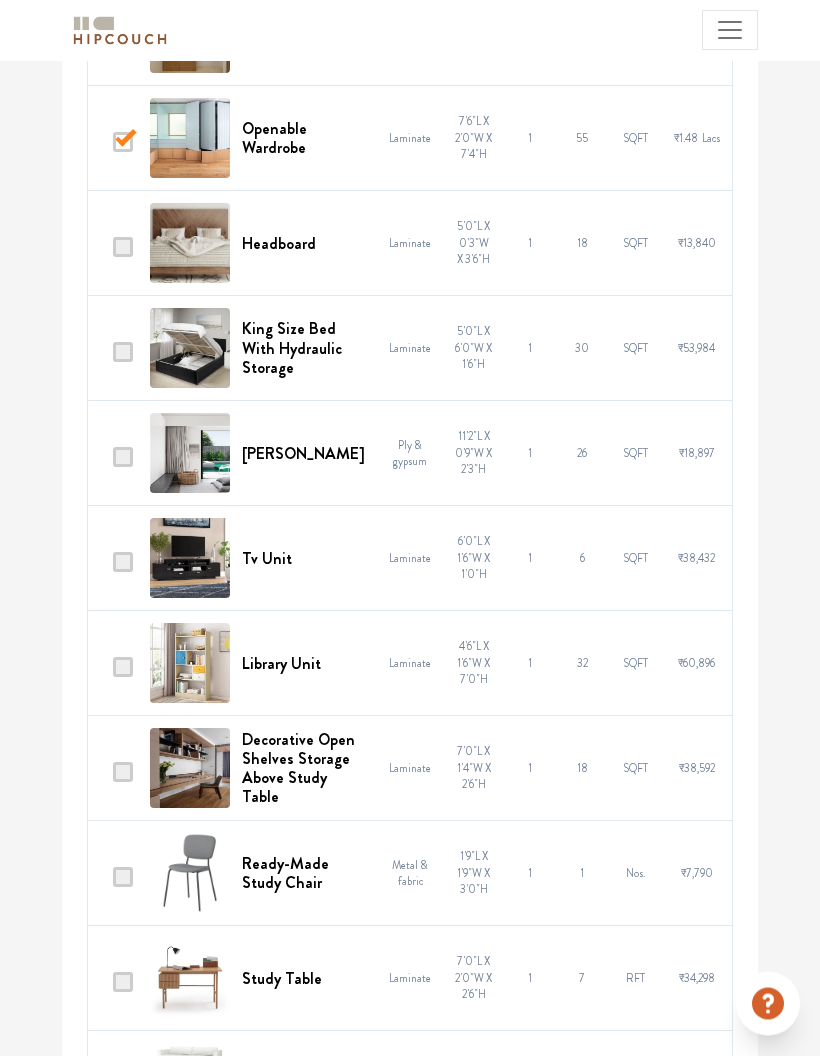scroll, scrollTop: 4457, scrollLeft: 0, axis: vertical 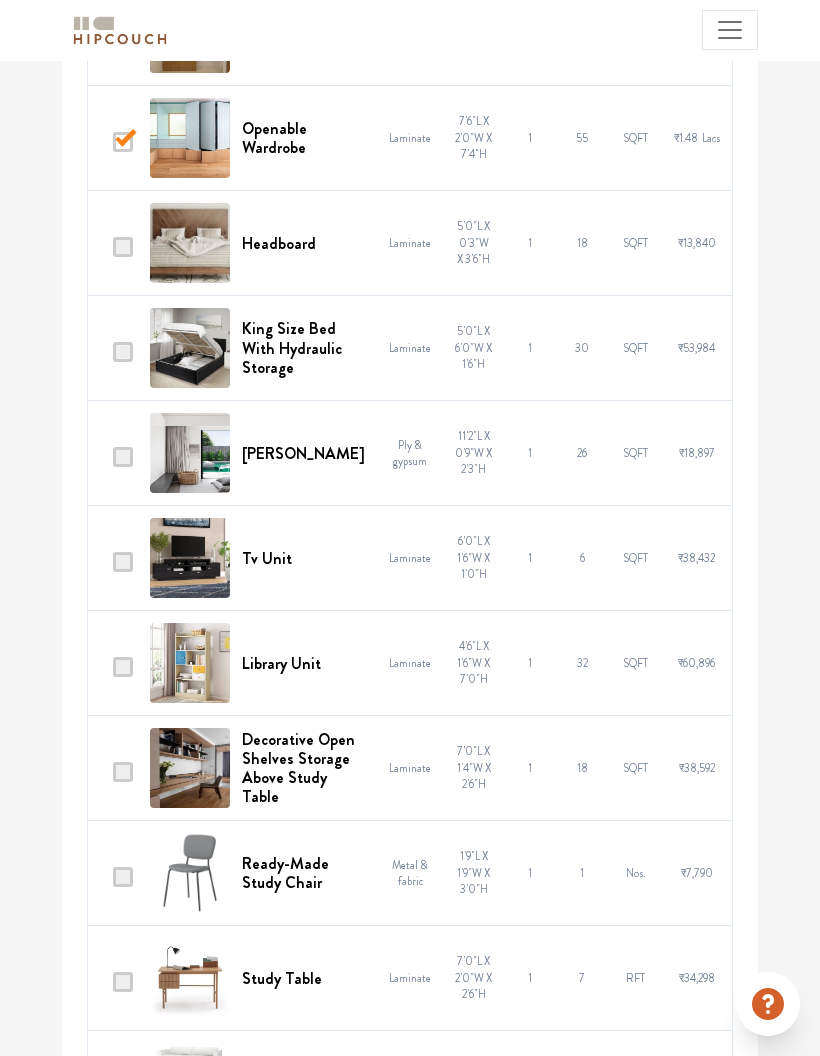 click at bounding box center [123, 562] 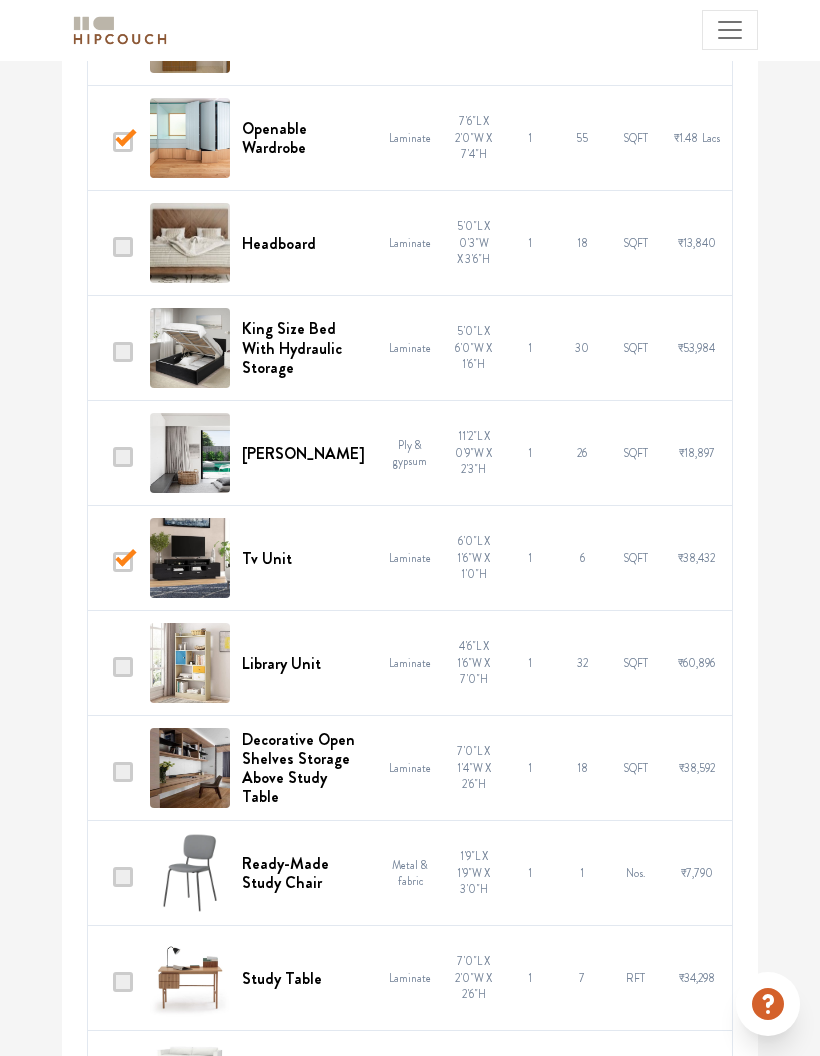 click at bounding box center [123, 667] 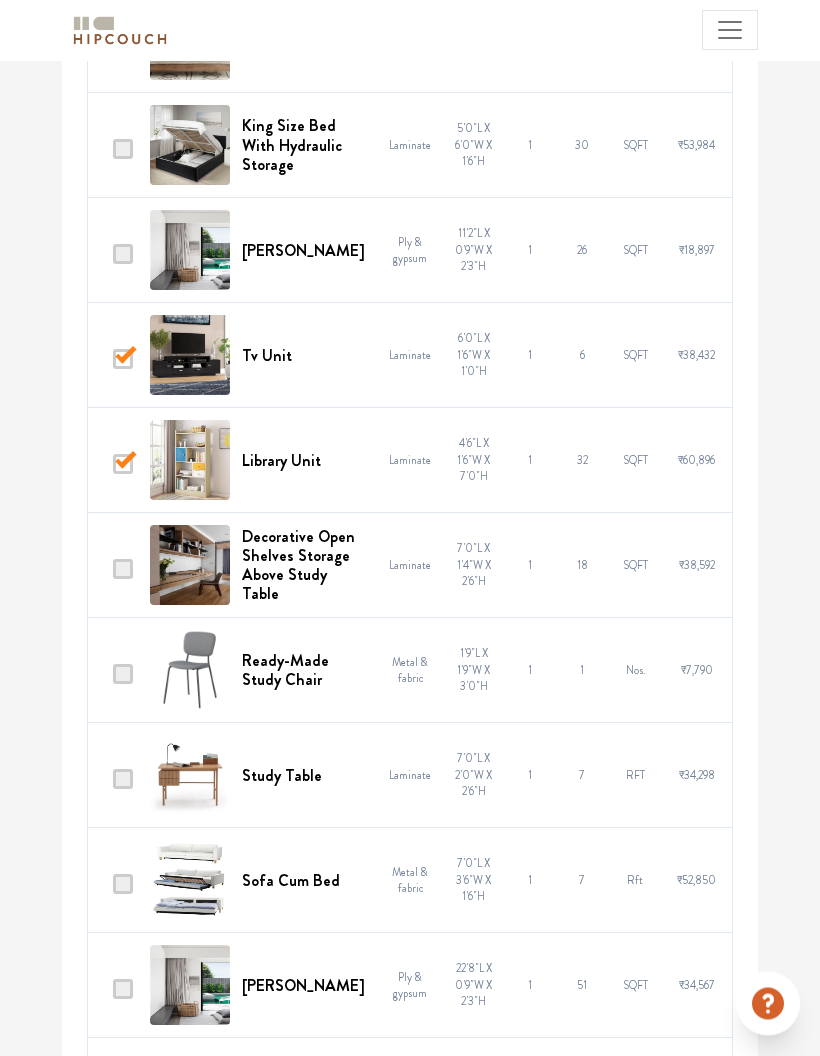 scroll, scrollTop: 4668, scrollLeft: 0, axis: vertical 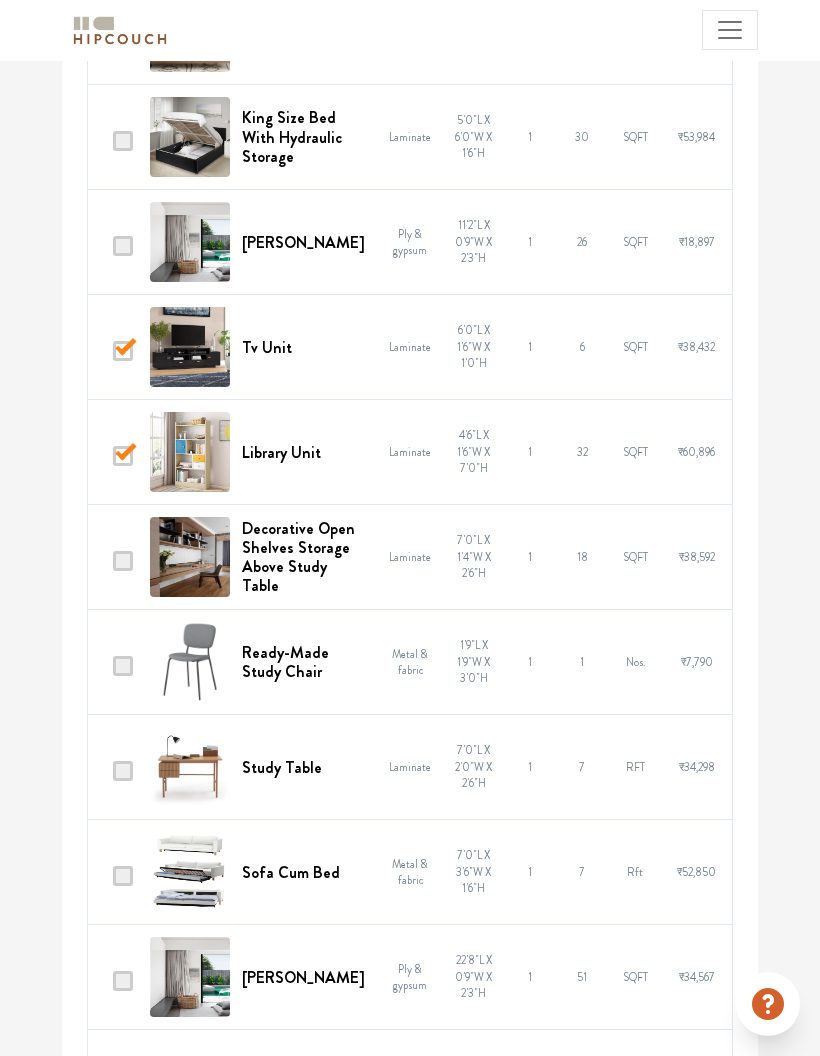 click at bounding box center [113, 557] 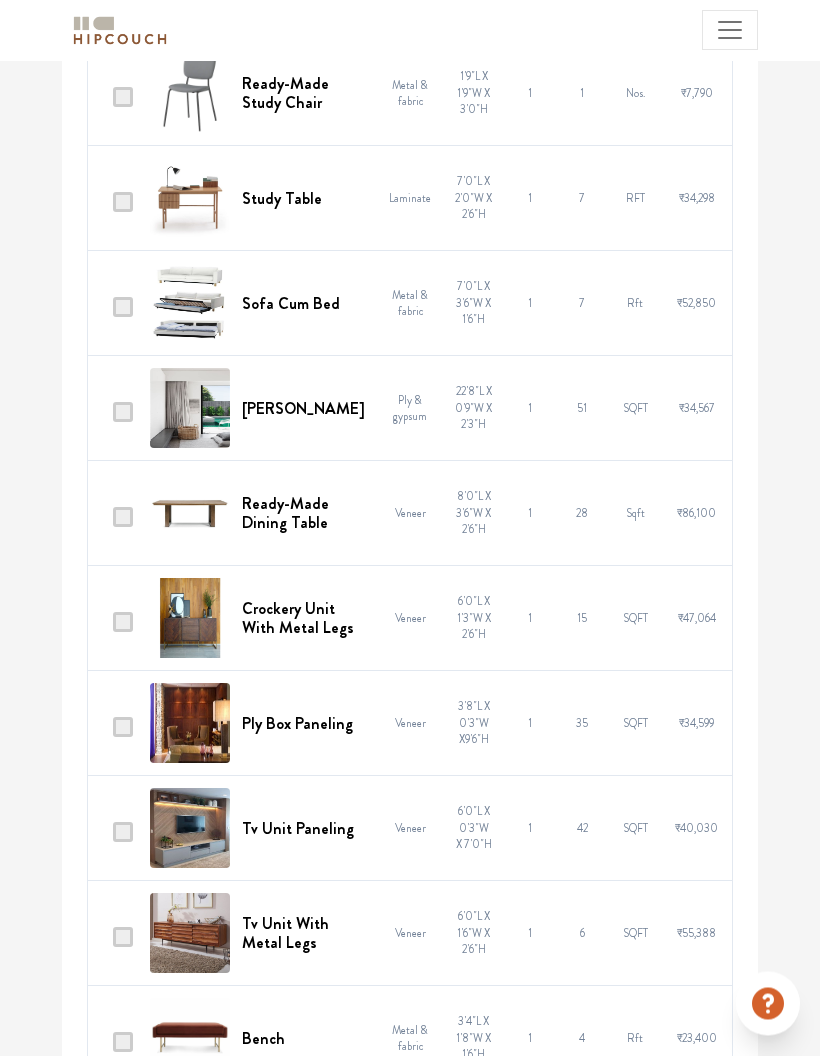 scroll, scrollTop: 5240, scrollLeft: 0, axis: vertical 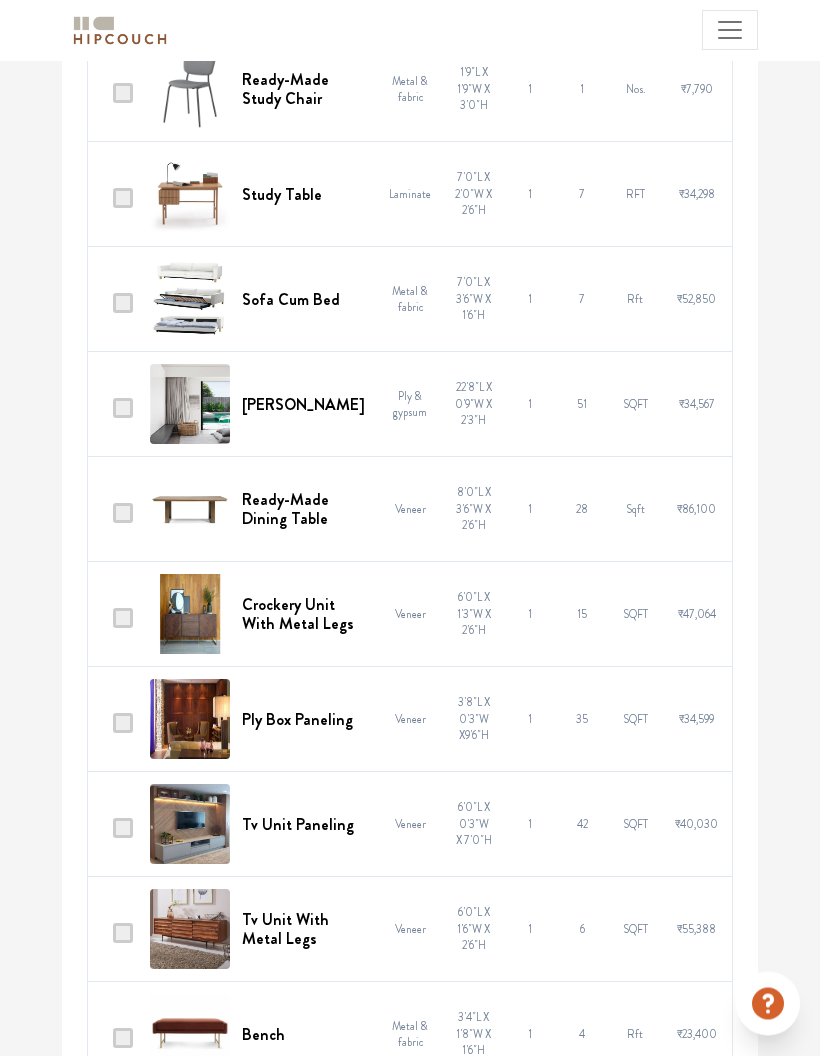 click at bounding box center [123, 409] 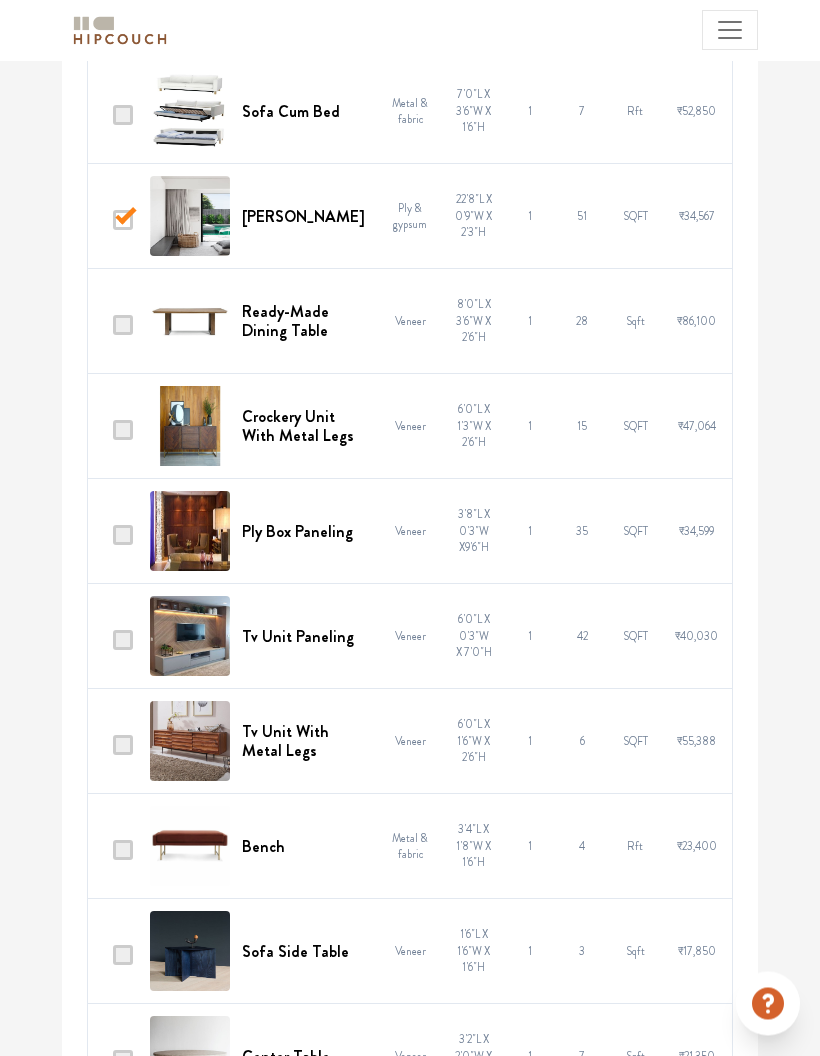 scroll, scrollTop: 5433, scrollLeft: 0, axis: vertical 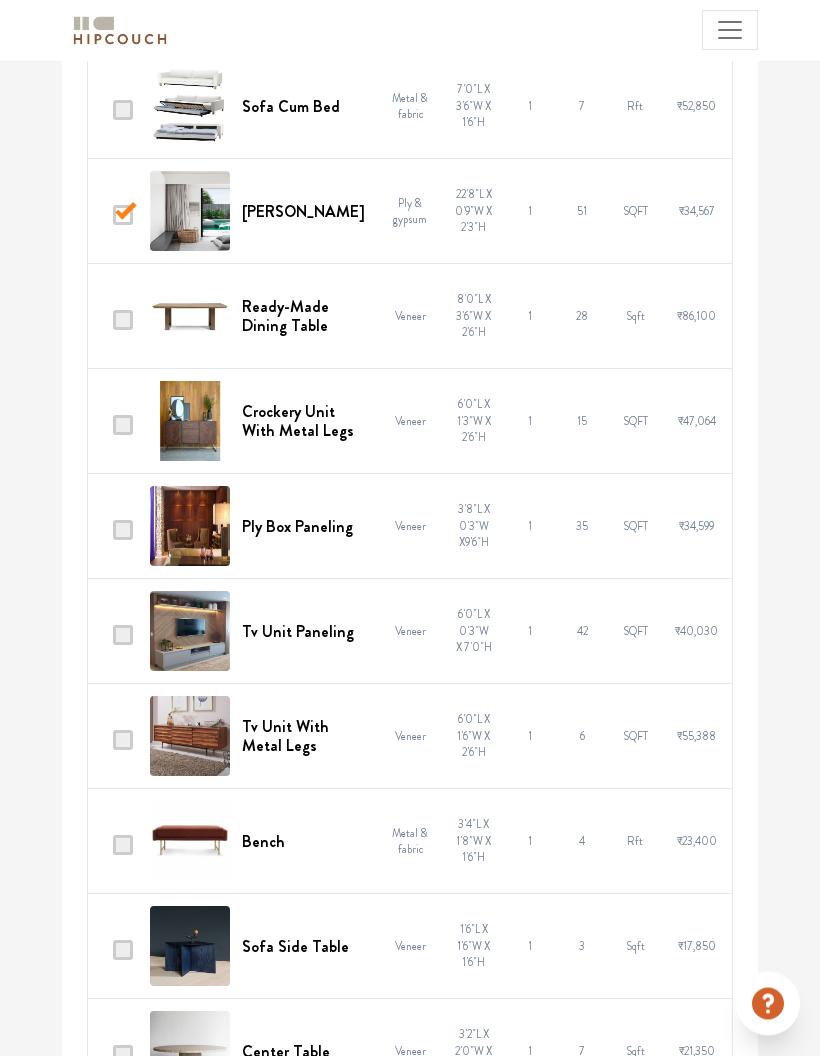 click at bounding box center [123, 636] 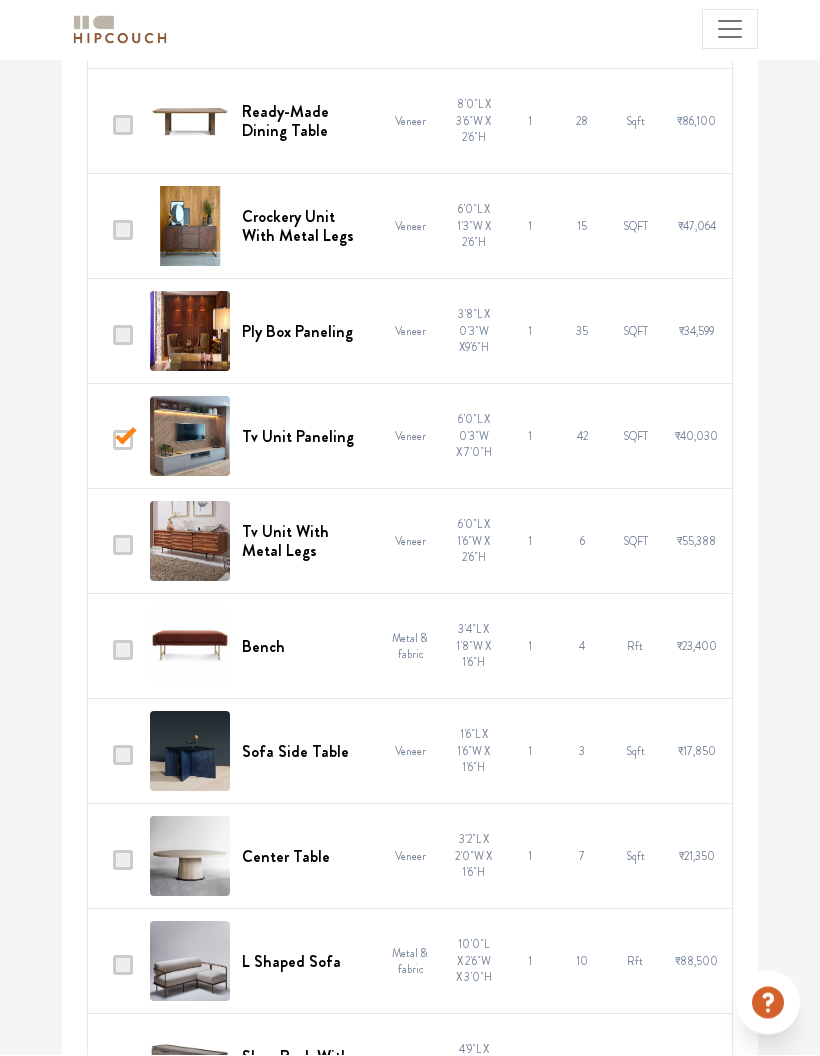 scroll, scrollTop: 5627, scrollLeft: 0, axis: vertical 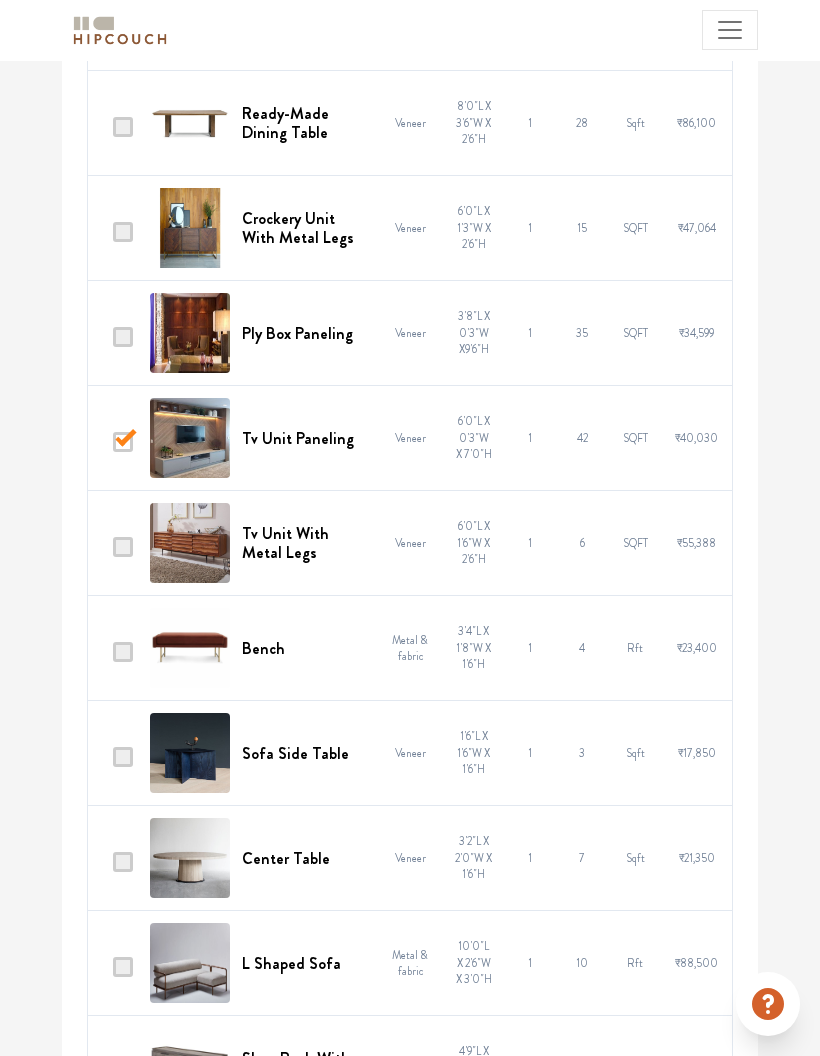 click at bounding box center [113, 543] 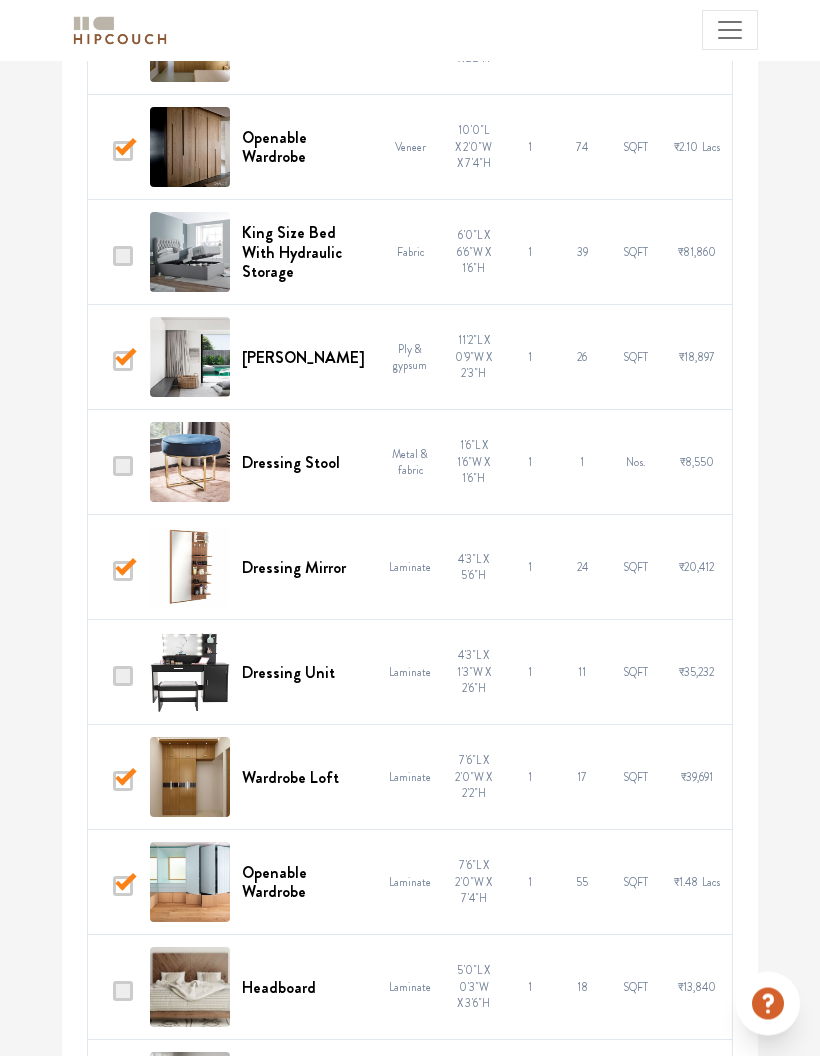 scroll, scrollTop: 3700, scrollLeft: 0, axis: vertical 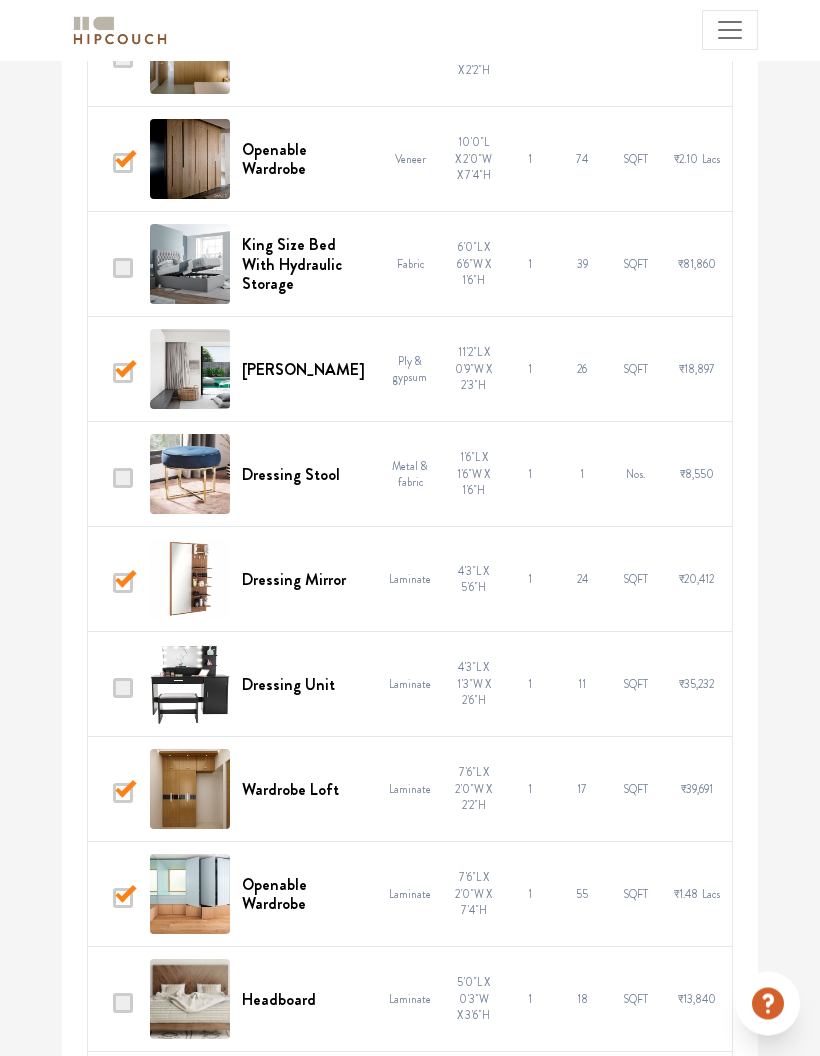 click at bounding box center (123, 689) 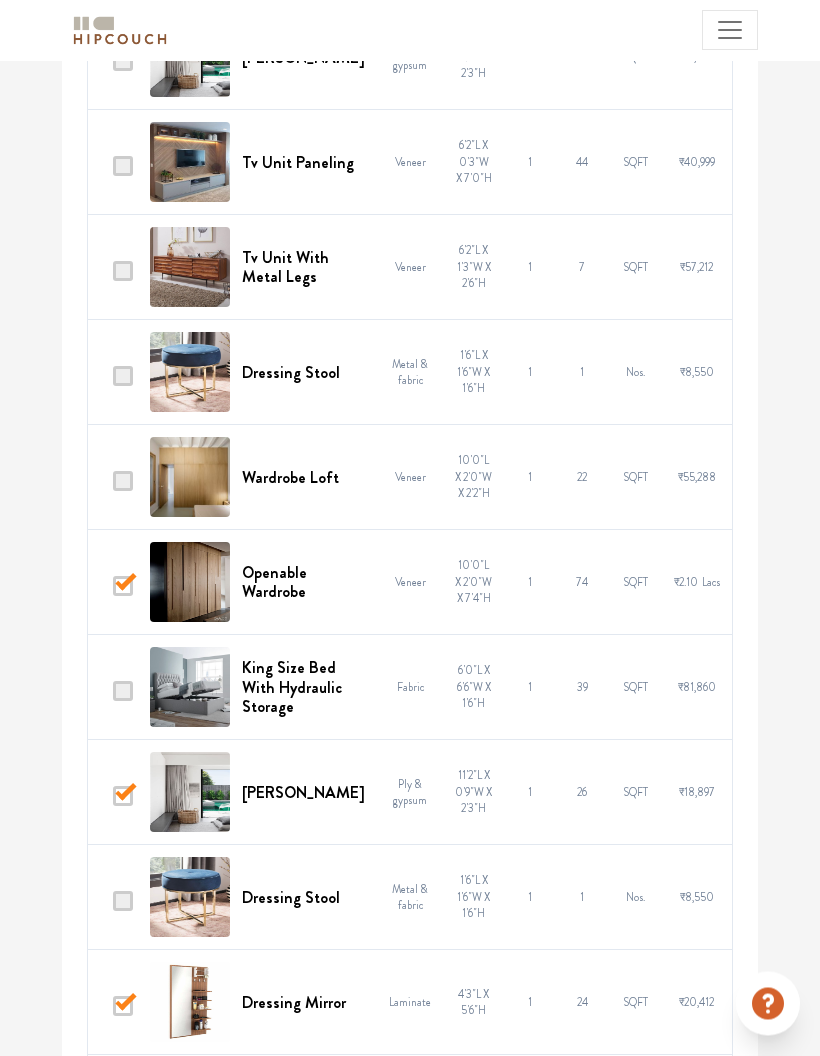 scroll, scrollTop: 3255, scrollLeft: 0, axis: vertical 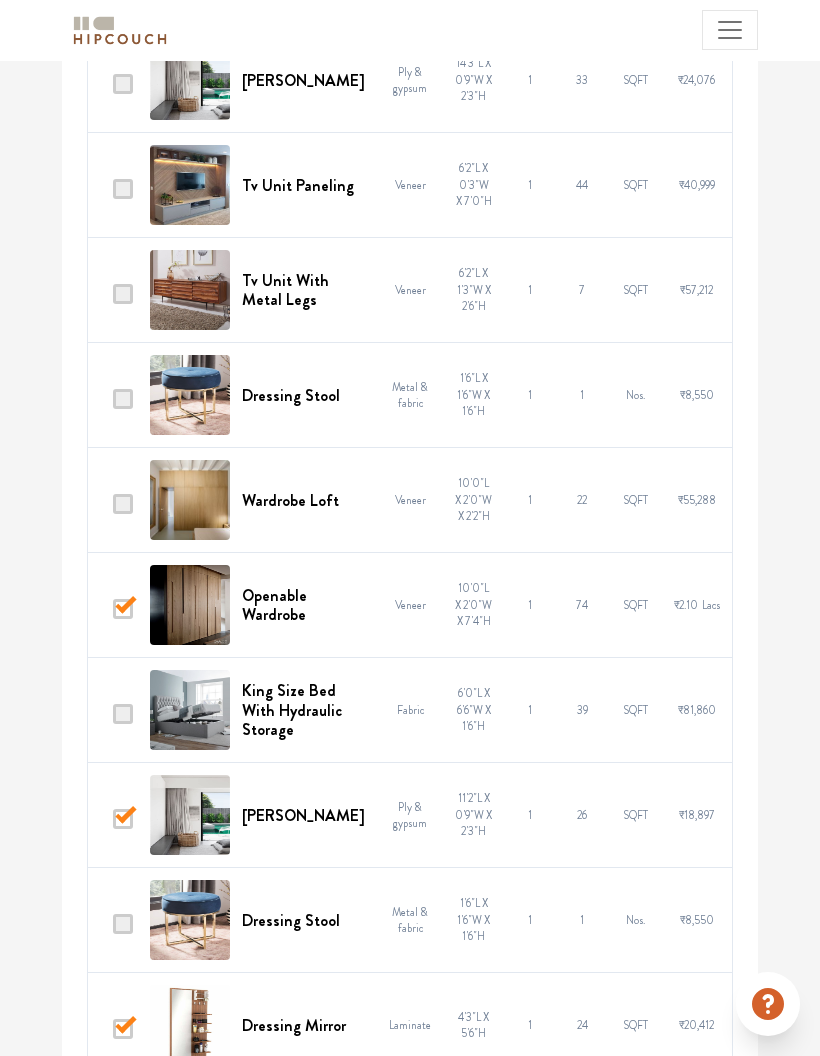 click at bounding box center [123, 504] 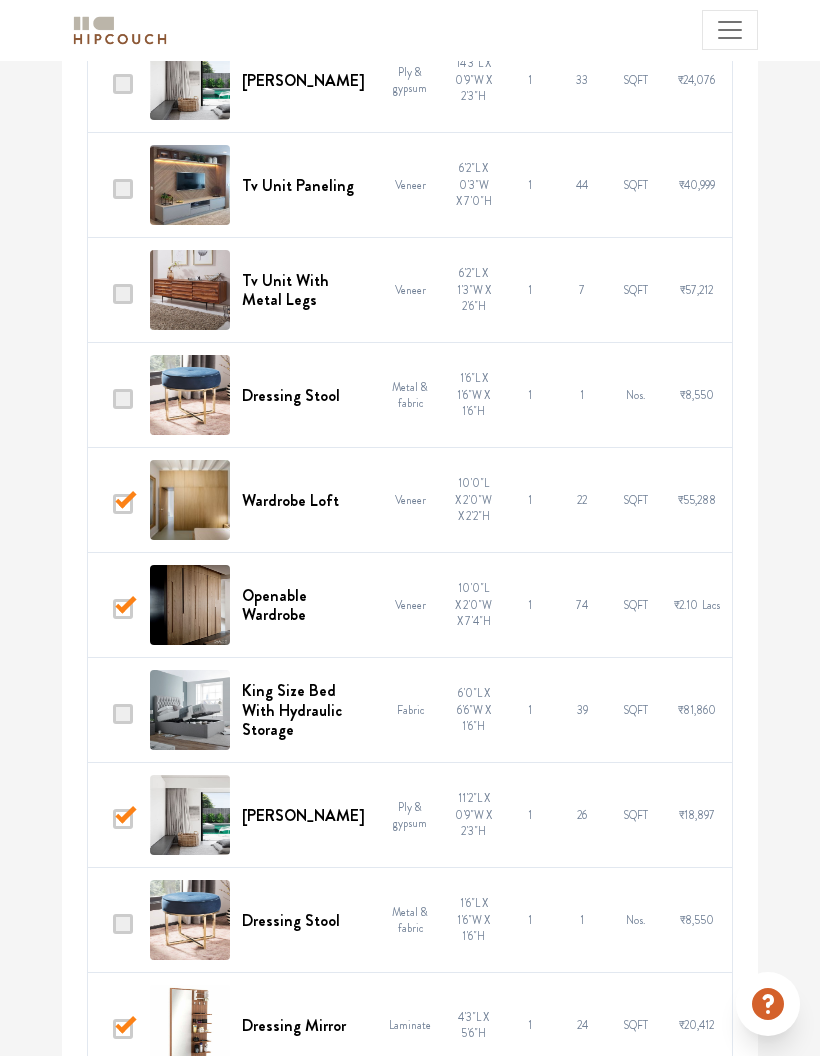 click at bounding box center (123, 189) 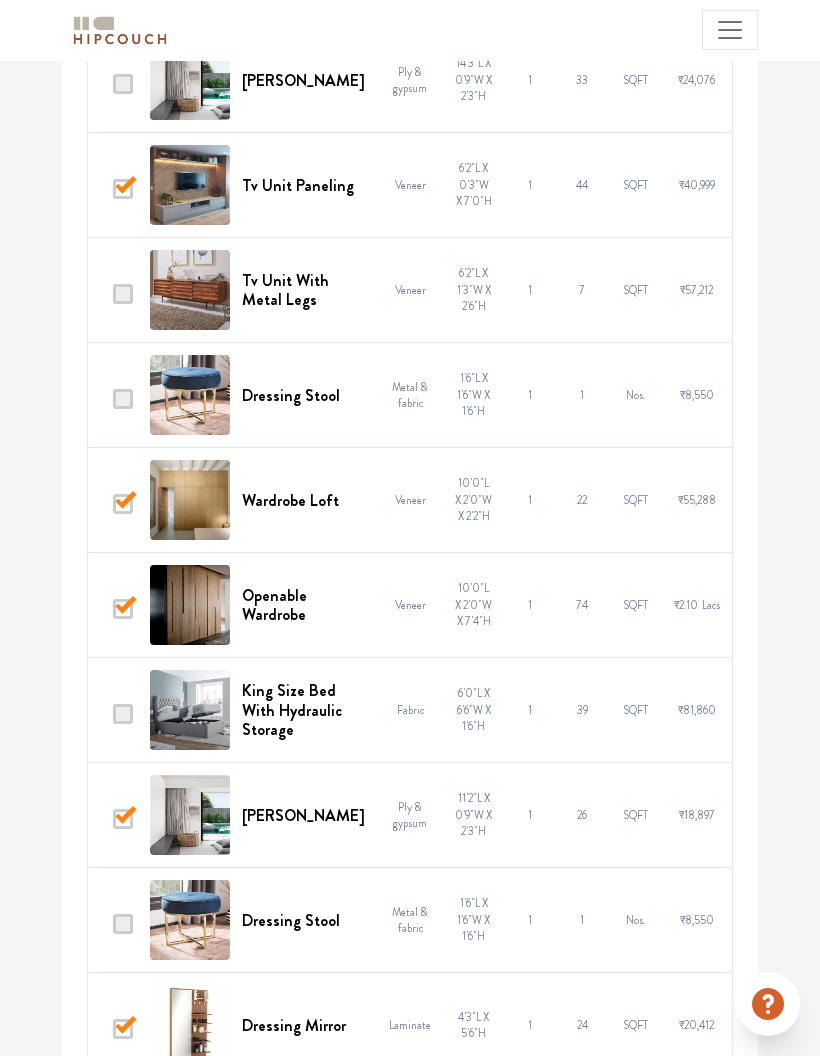 click at bounding box center [123, 84] 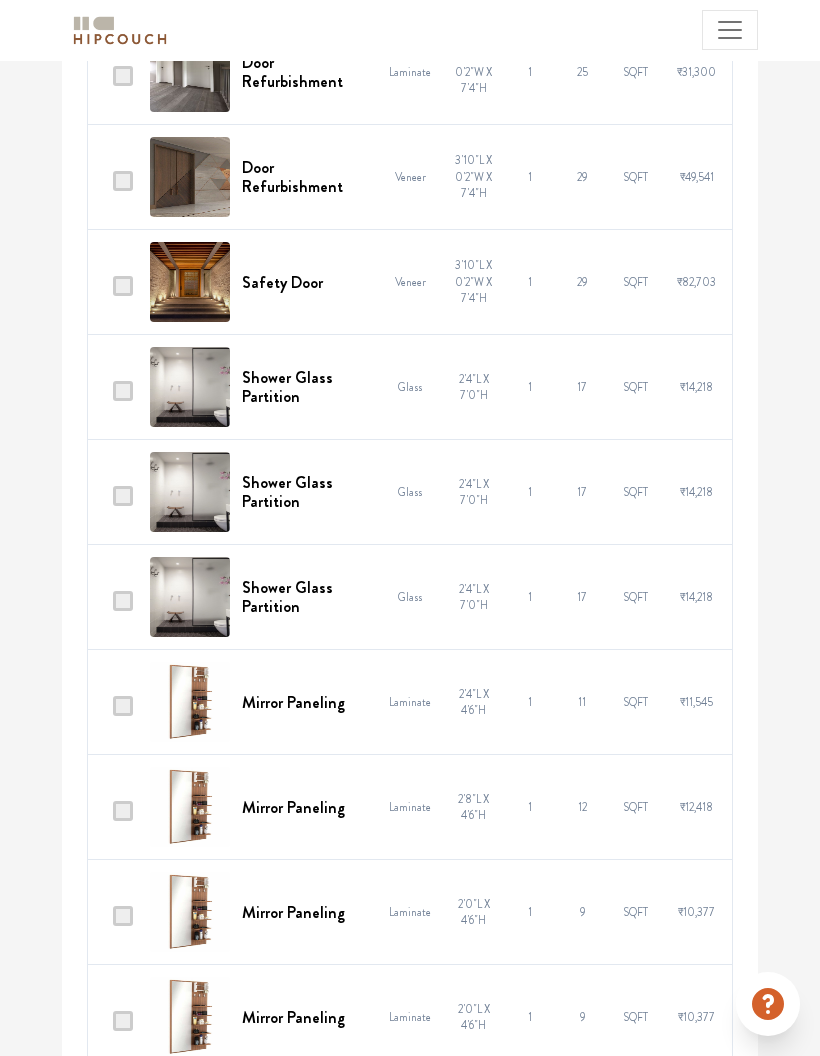 scroll, scrollTop: 1798, scrollLeft: 0, axis: vertical 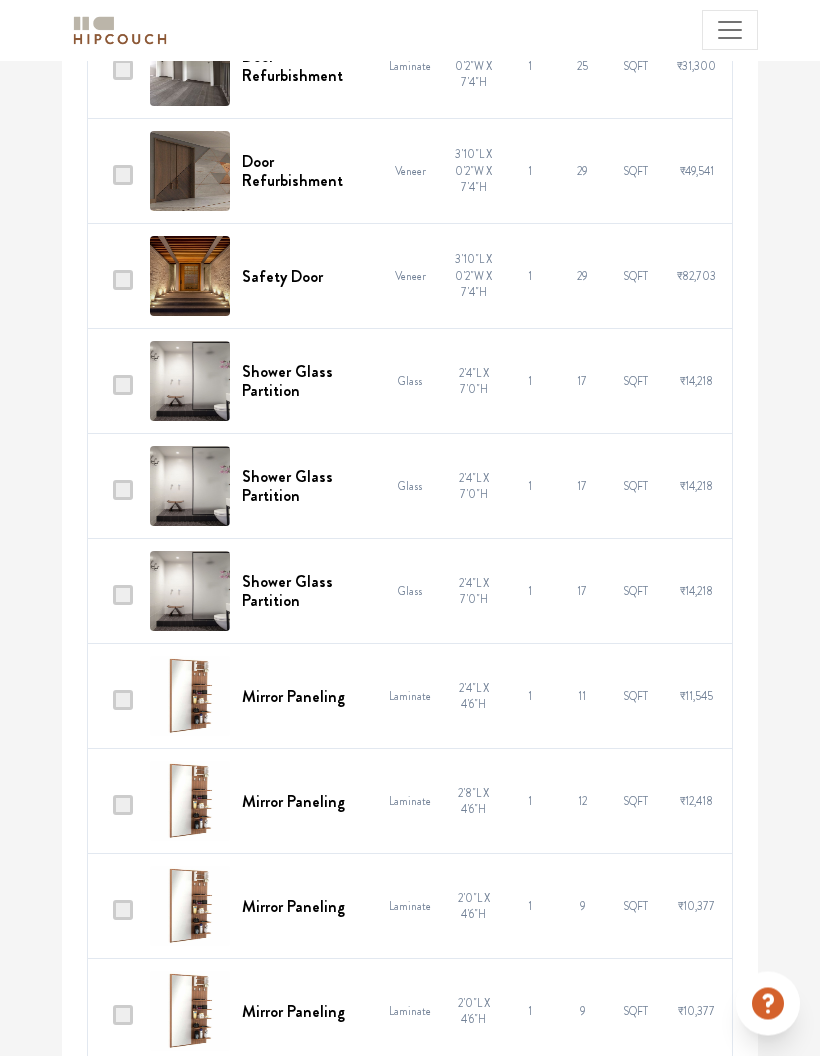 click at bounding box center (123, 701) 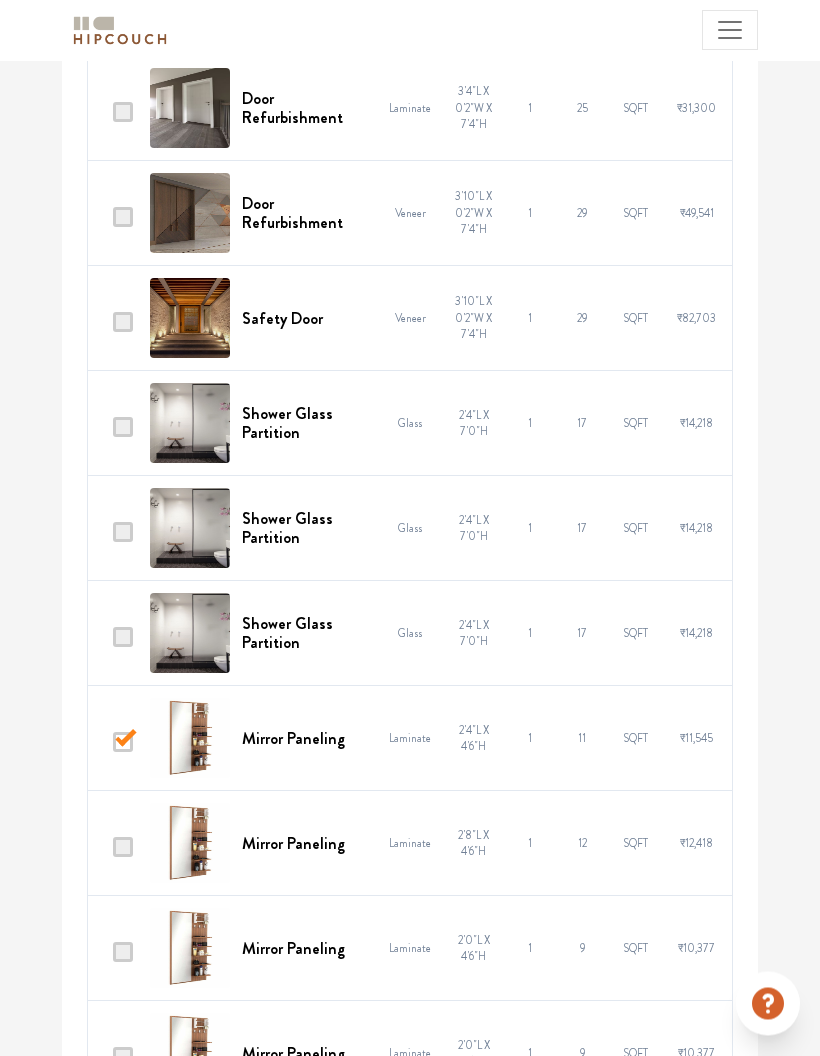 scroll, scrollTop: 1751, scrollLeft: 0, axis: vertical 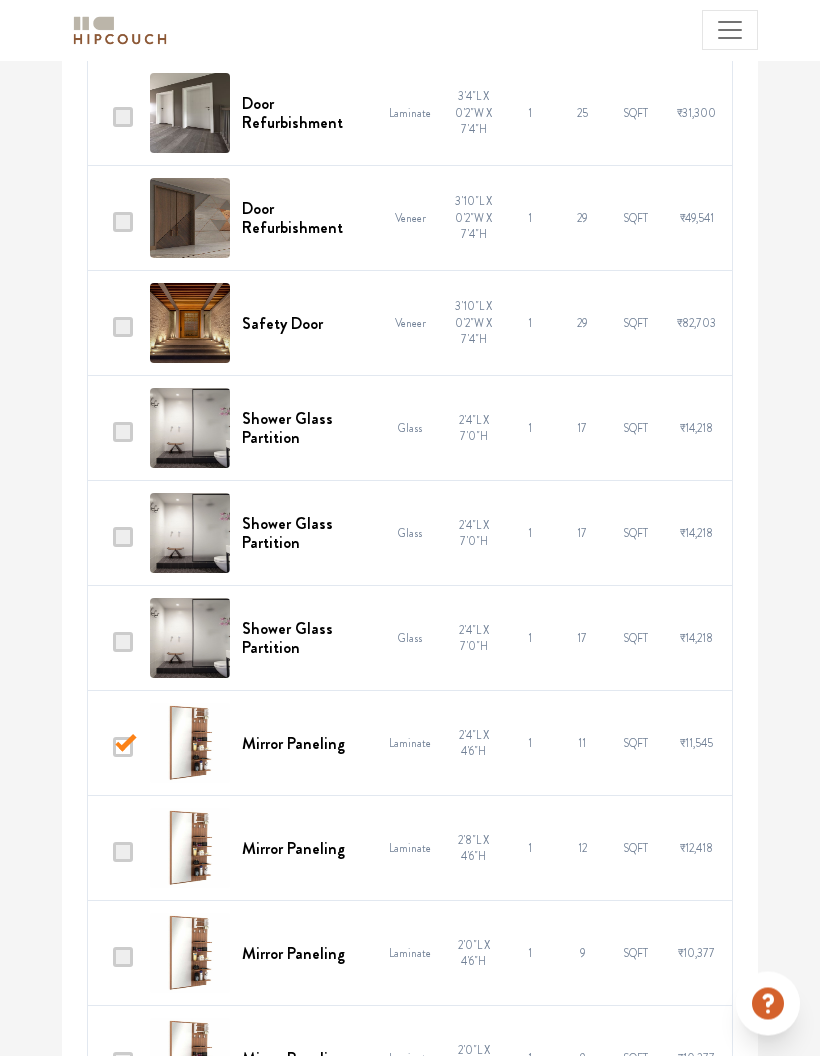 click at bounding box center (123, 328) 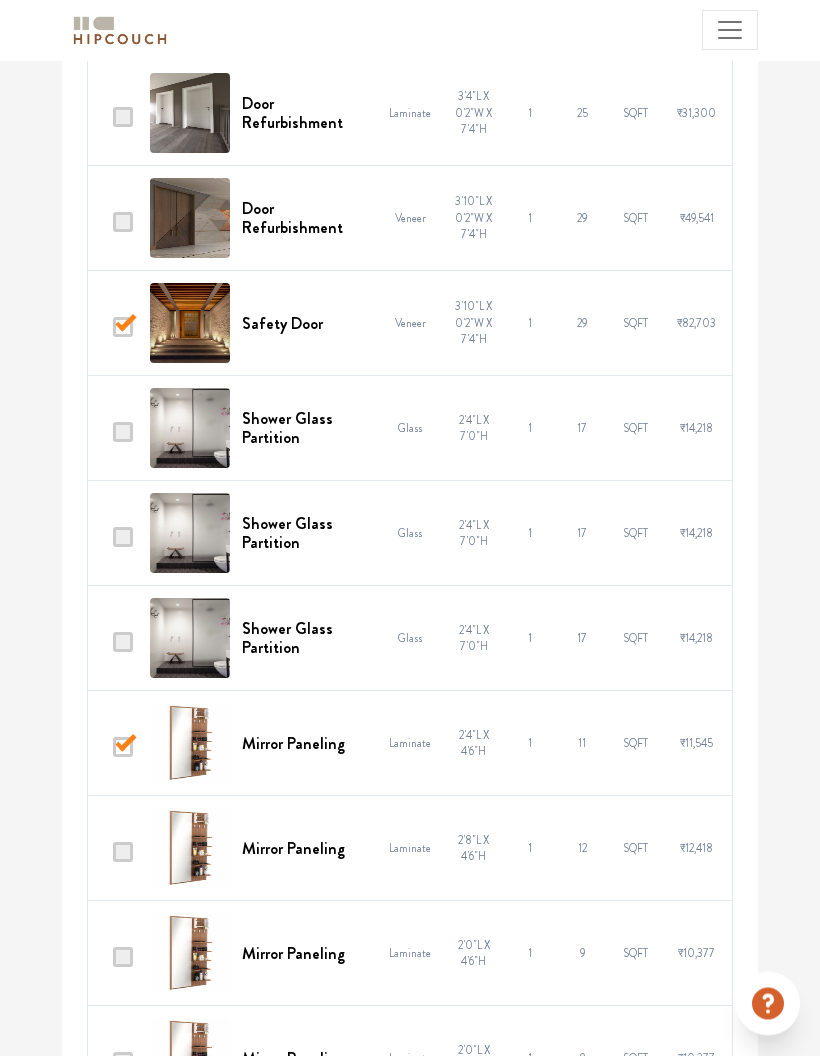 scroll, scrollTop: 1752, scrollLeft: 0, axis: vertical 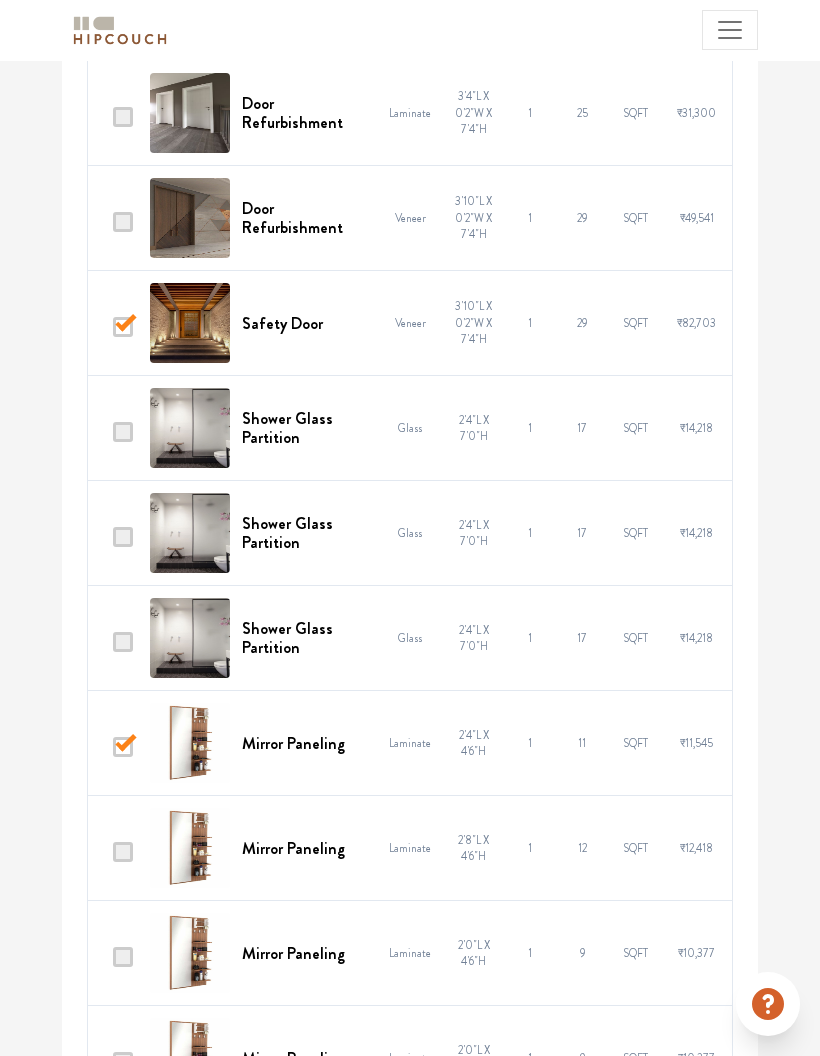 click at bounding box center (123, 222) 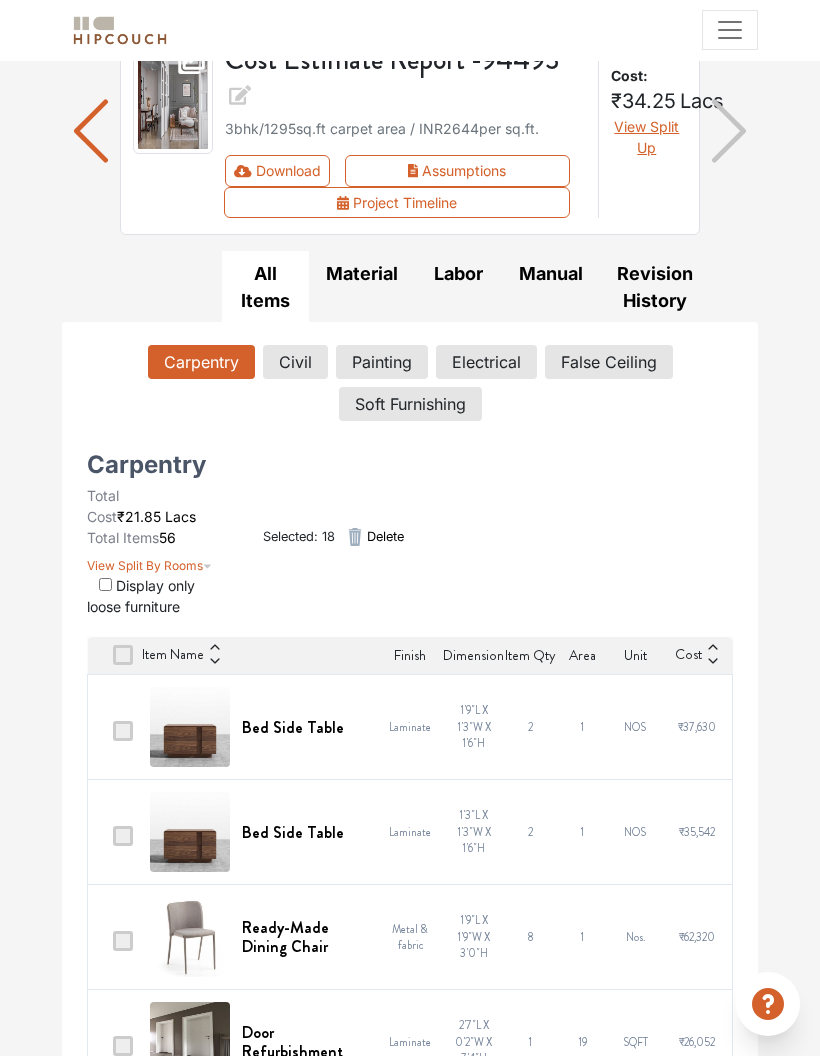 scroll, scrollTop: 192, scrollLeft: 0, axis: vertical 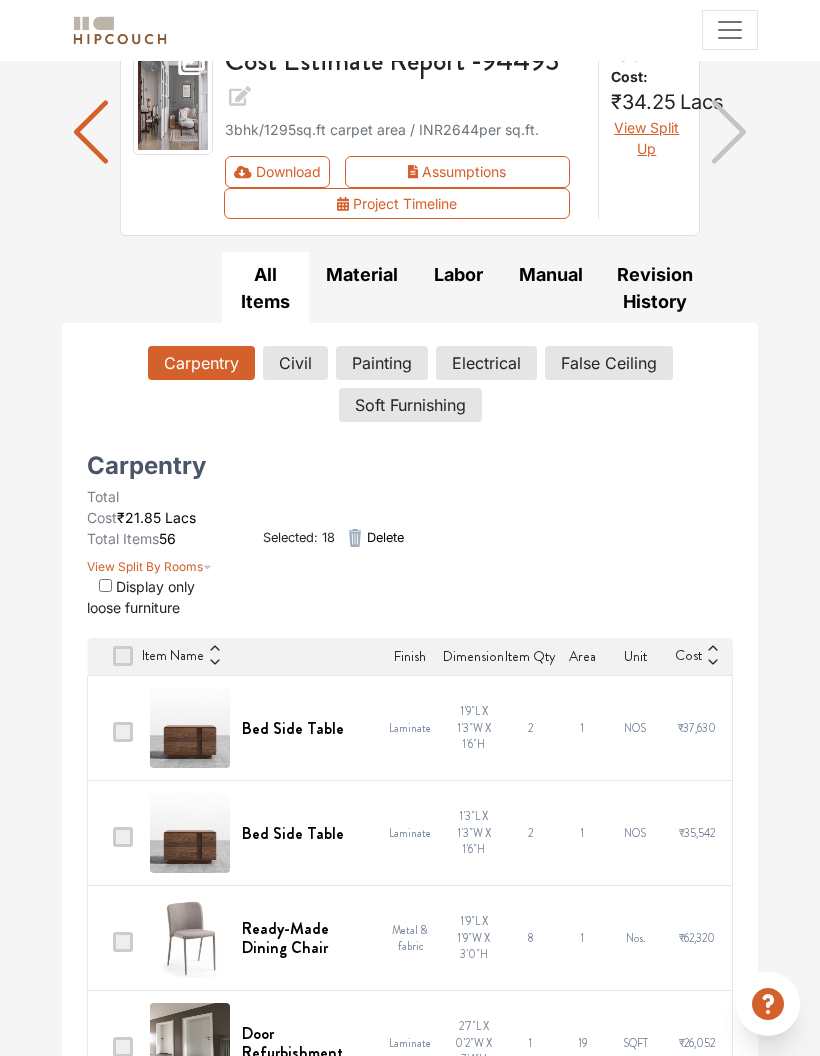 click on "Civil" at bounding box center [295, 363] 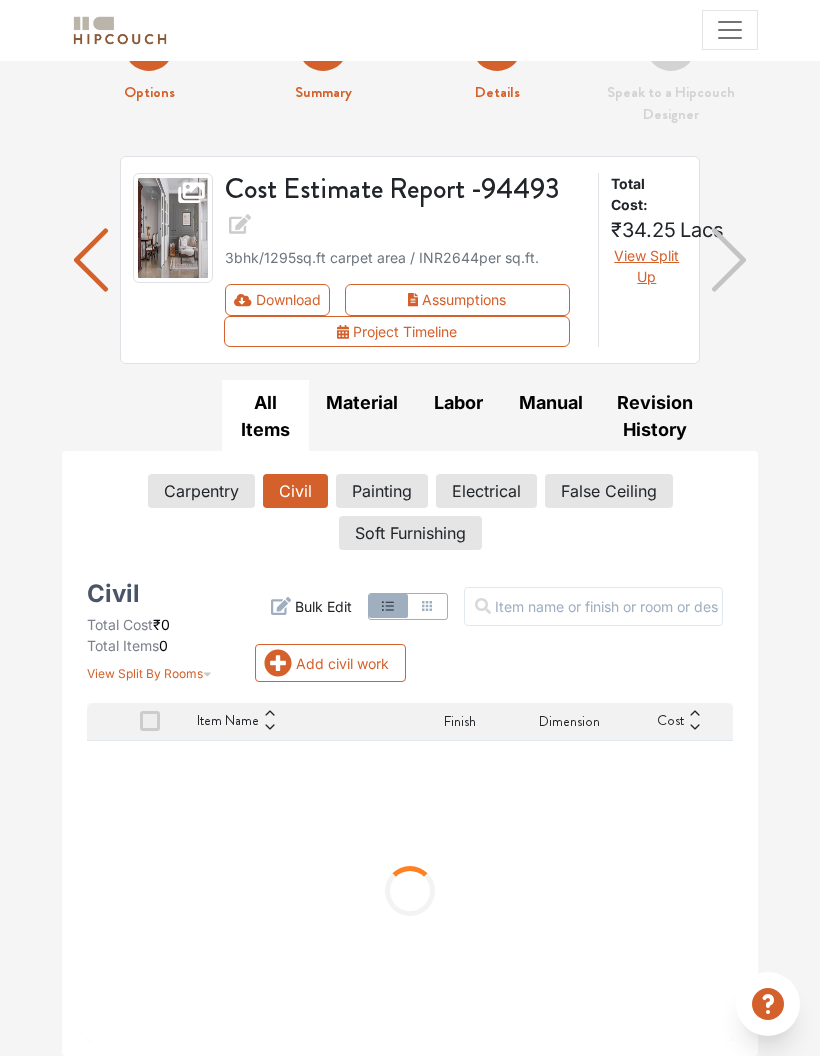 click on "Painting" at bounding box center [382, 491] 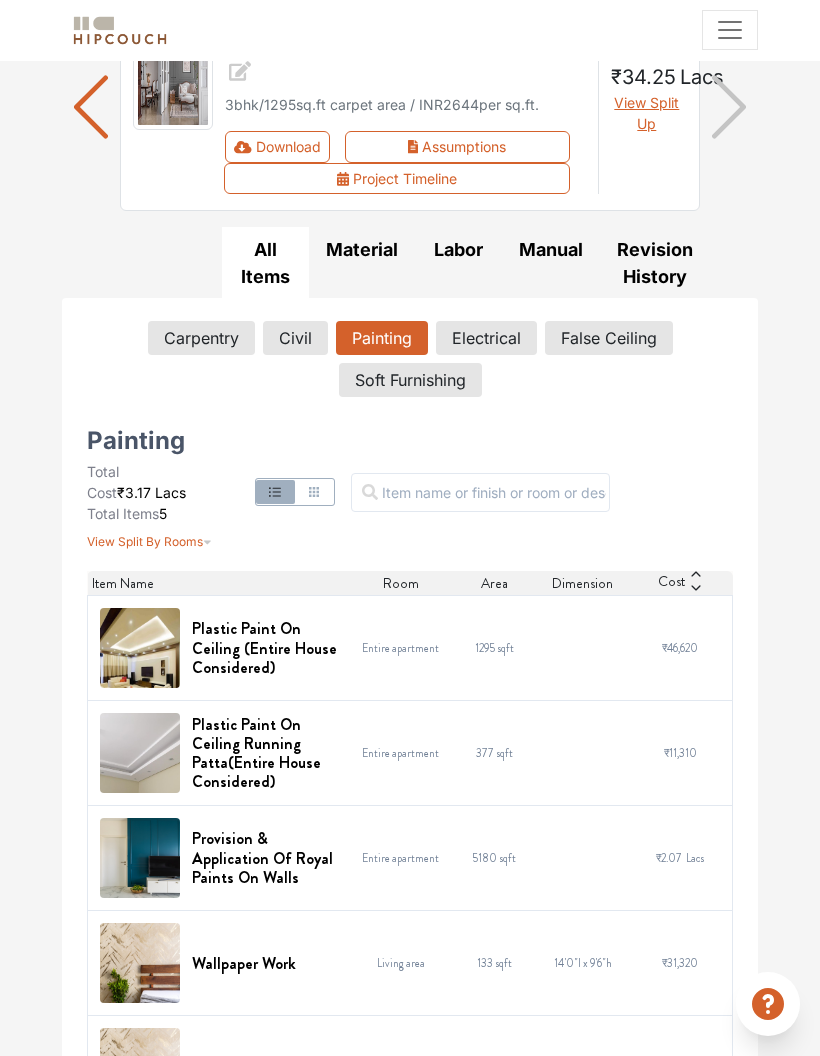 scroll, scrollTop: 297, scrollLeft: 0, axis: vertical 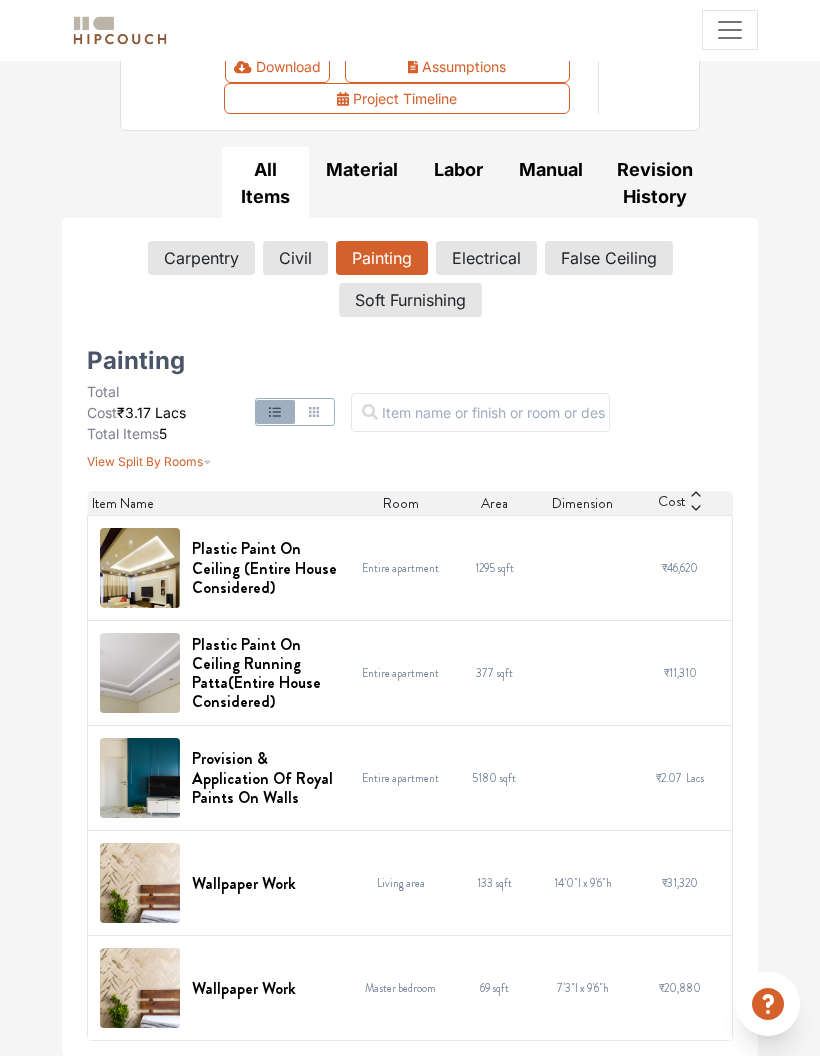 click on "Electrical" at bounding box center (486, 258) 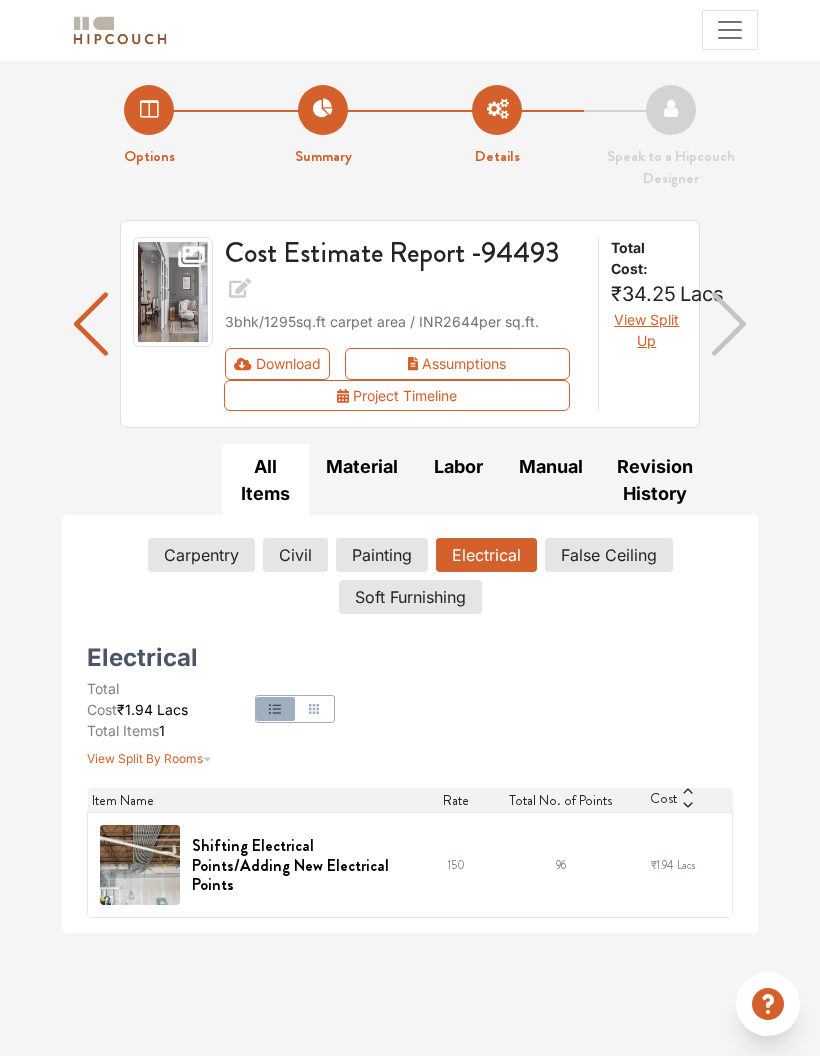 scroll, scrollTop: 0, scrollLeft: 0, axis: both 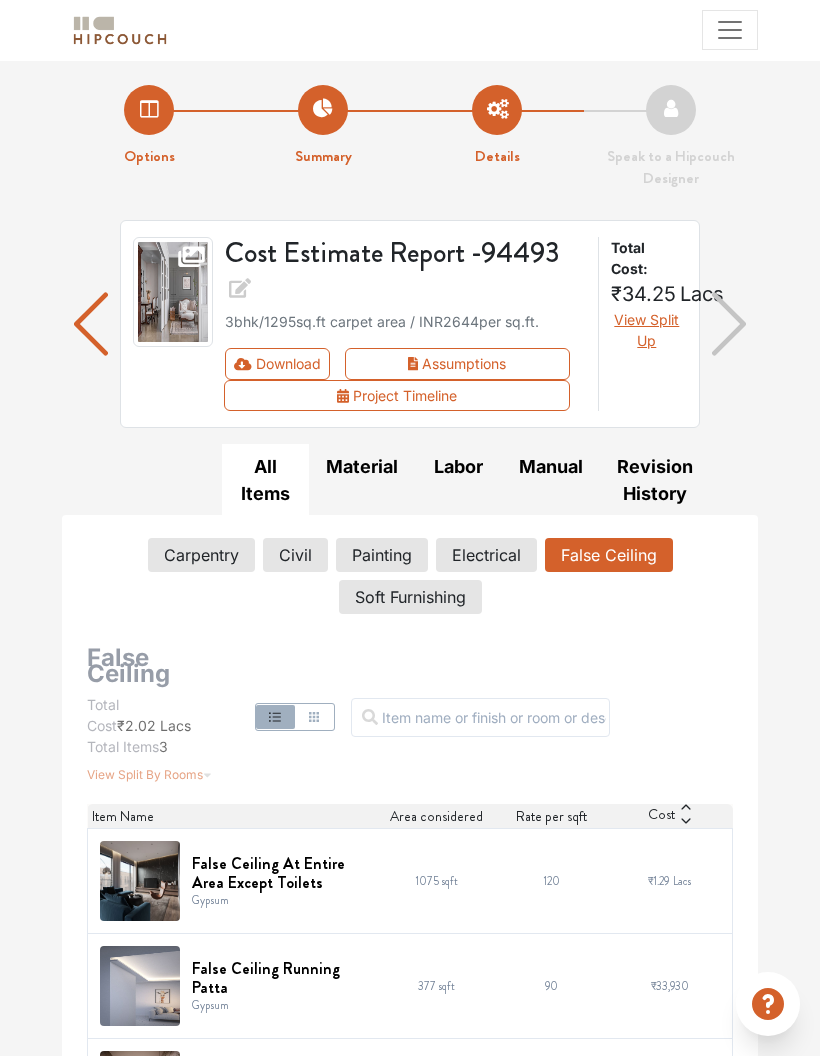 click on "Soft Furnishing" at bounding box center [410, 597] 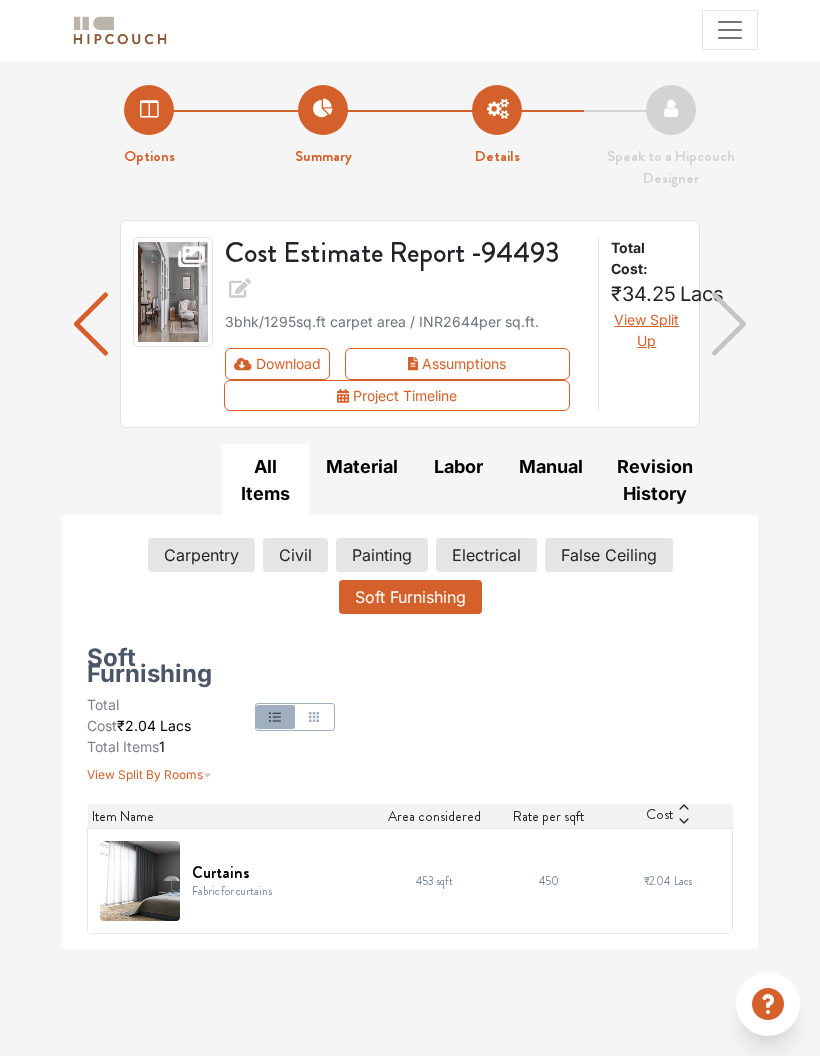 click on "Carpentry" at bounding box center [201, 555] 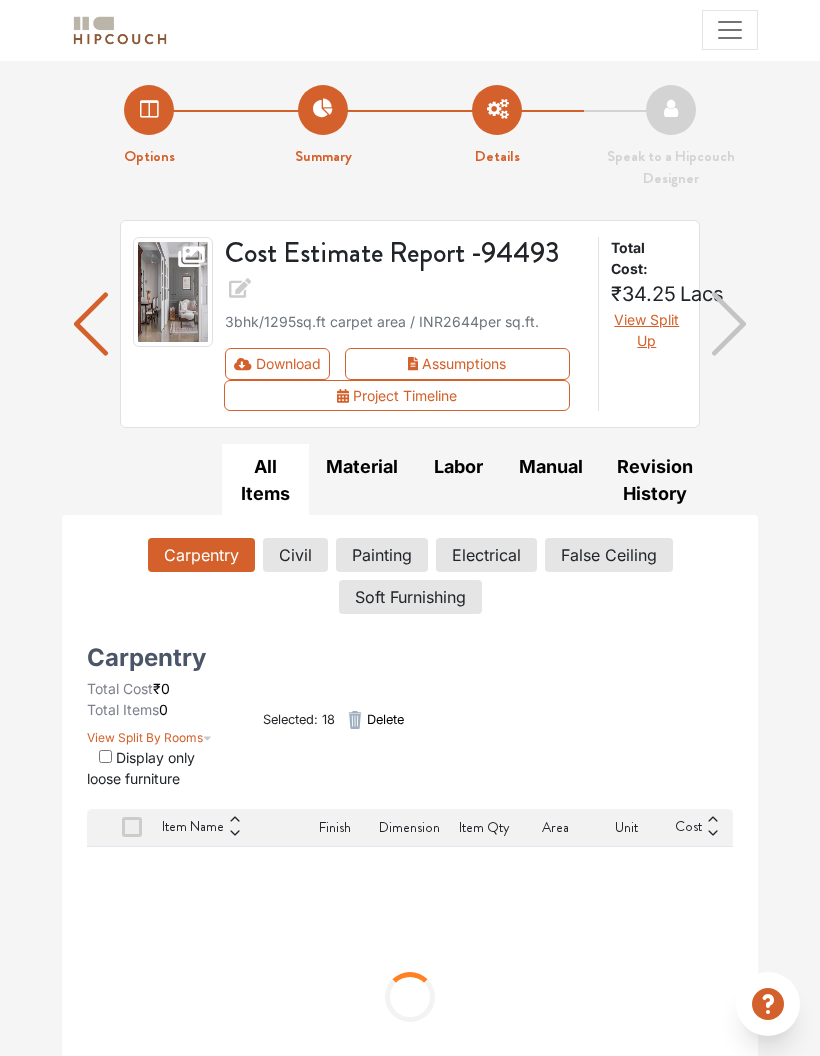 click on "Carpentry" at bounding box center [201, 555] 